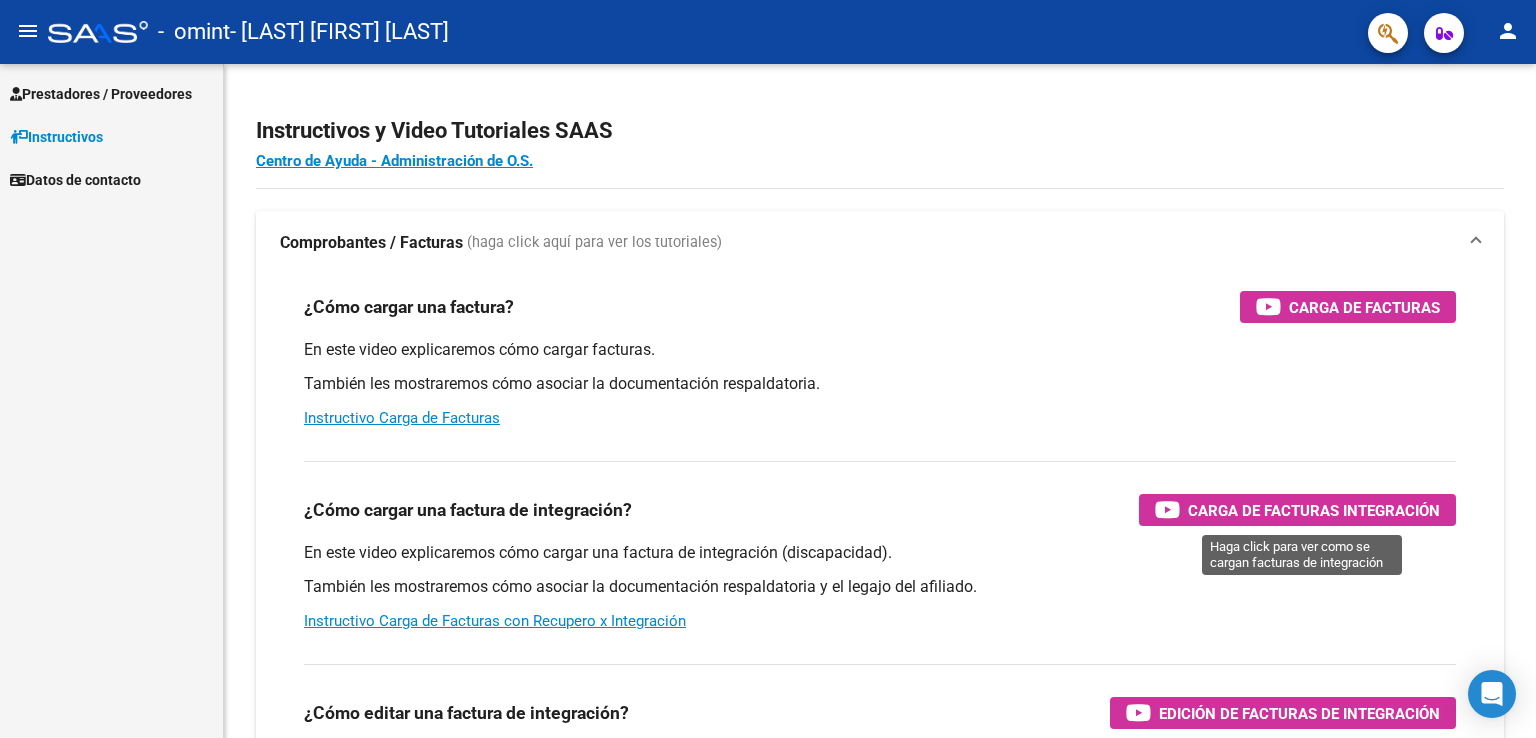 scroll, scrollTop: 0, scrollLeft: 0, axis: both 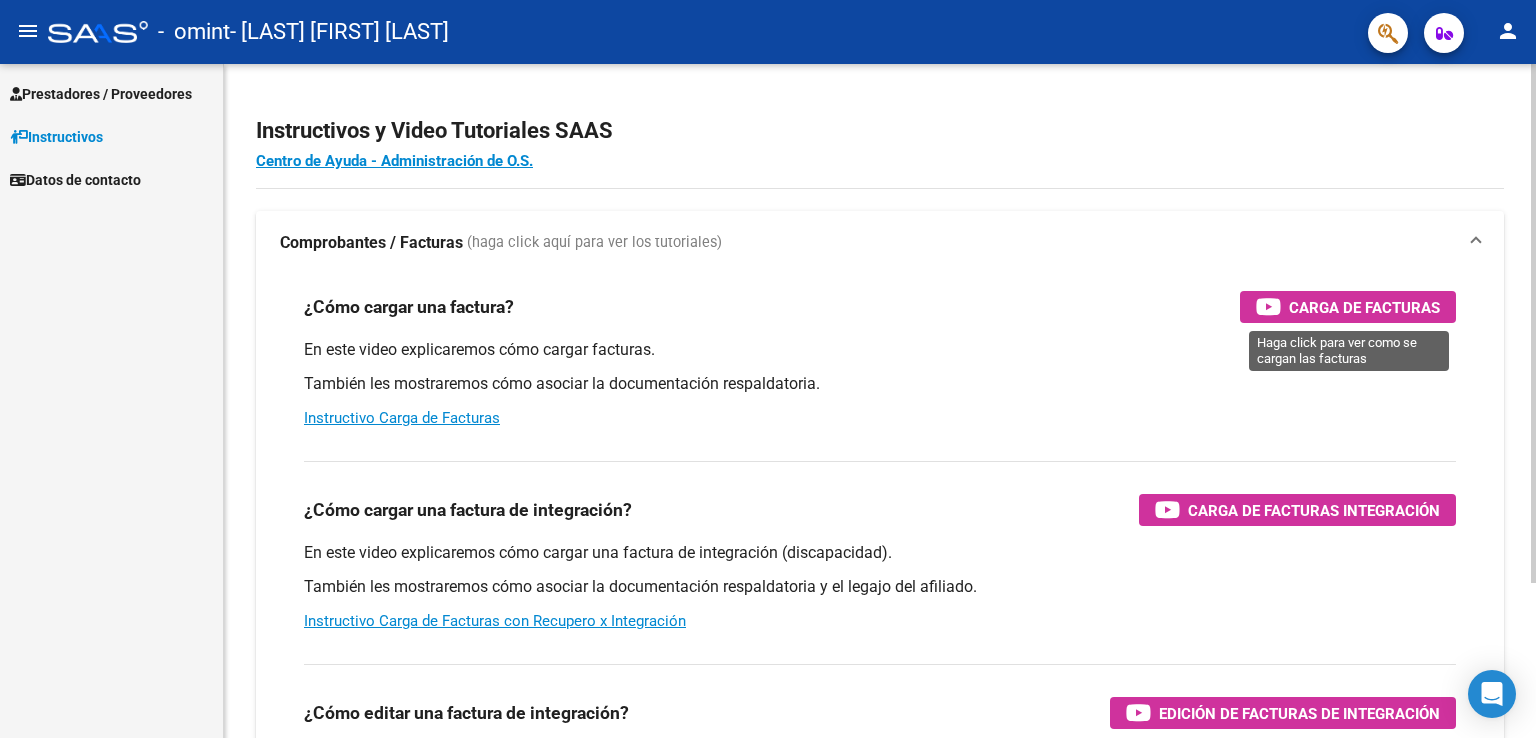 click on "Carga de Facturas" at bounding box center [1364, 307] 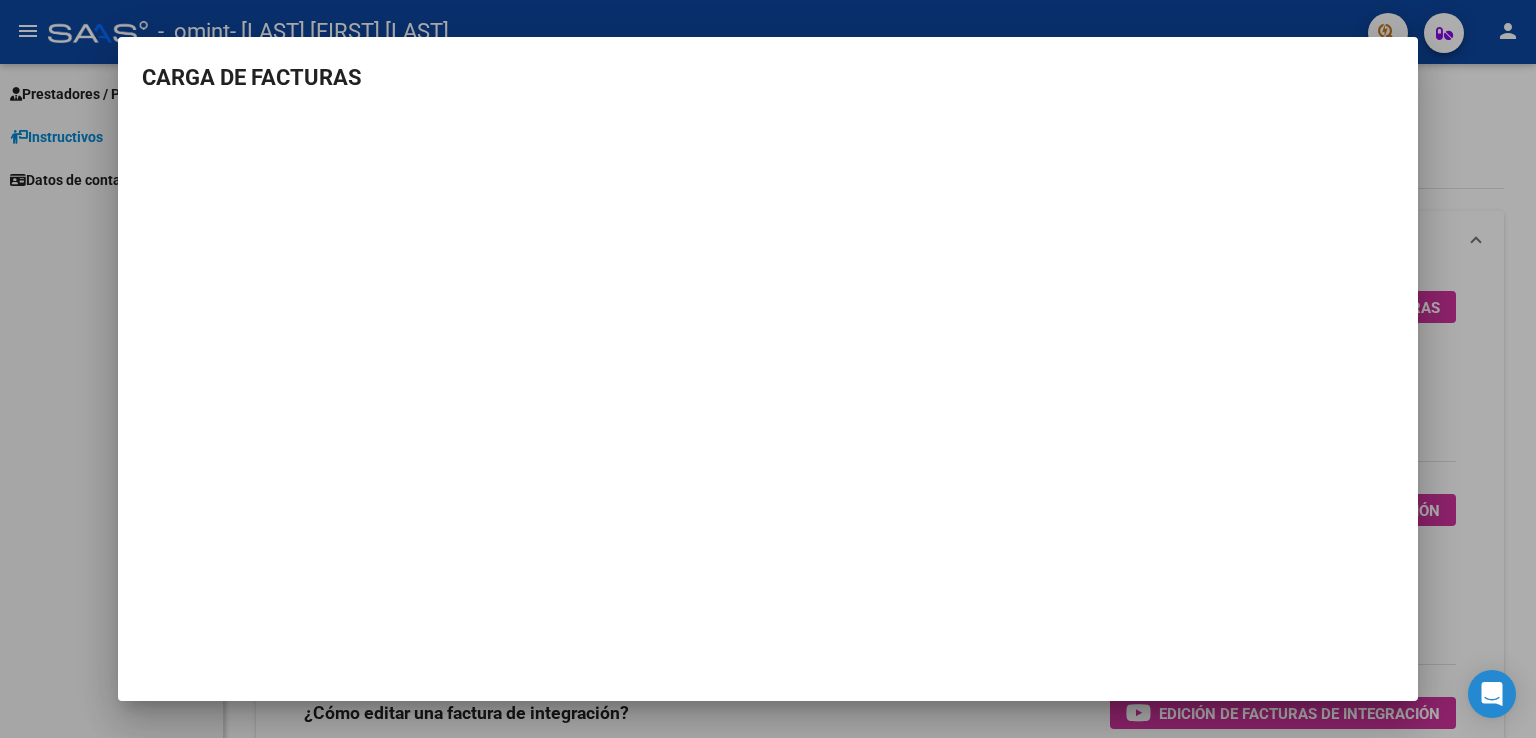 click at bounding box center (768, 369) 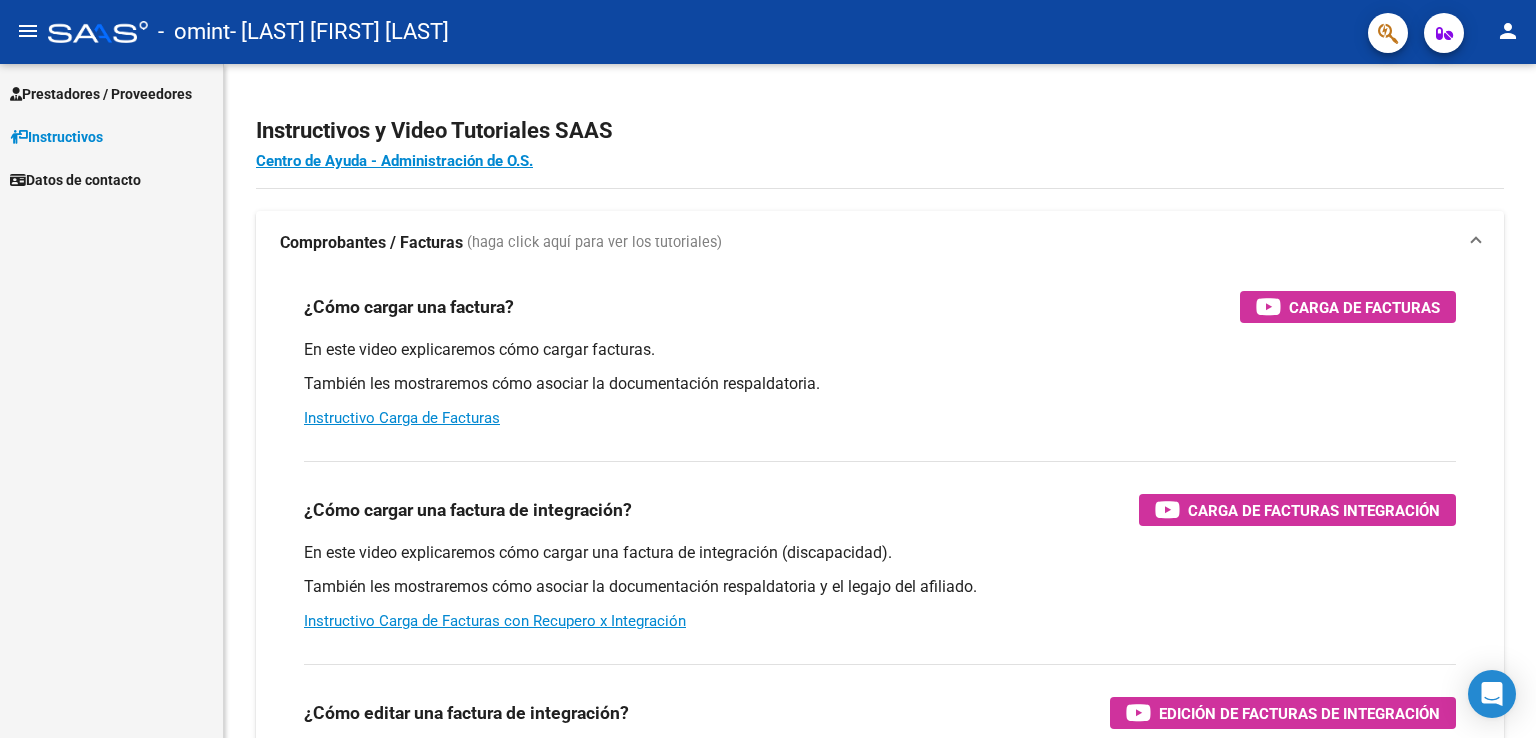 click on "Prestadores / Proveedores" at bounding box center [101, 94] 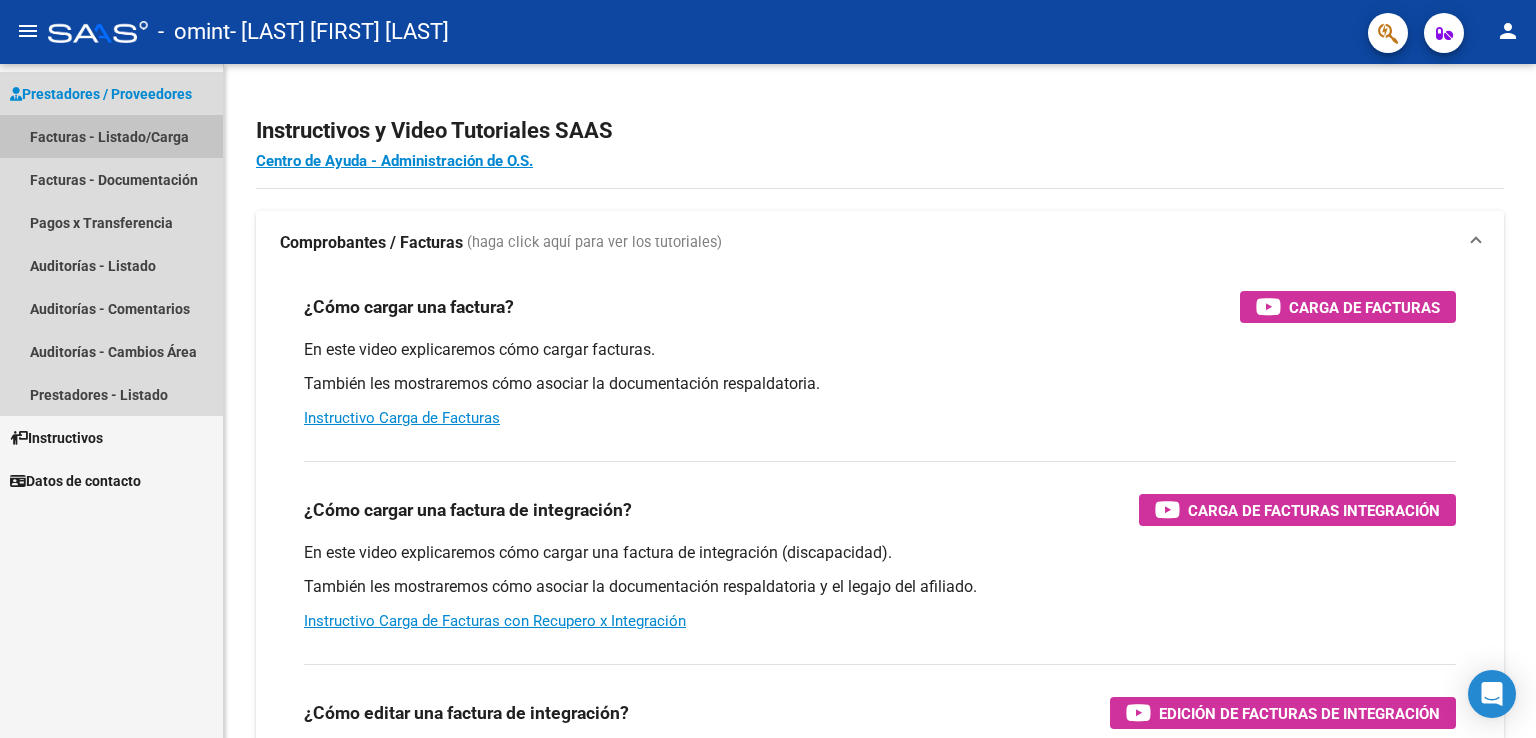 click on "Facturas - Listado/Carga" at bounding box center (111, 136) 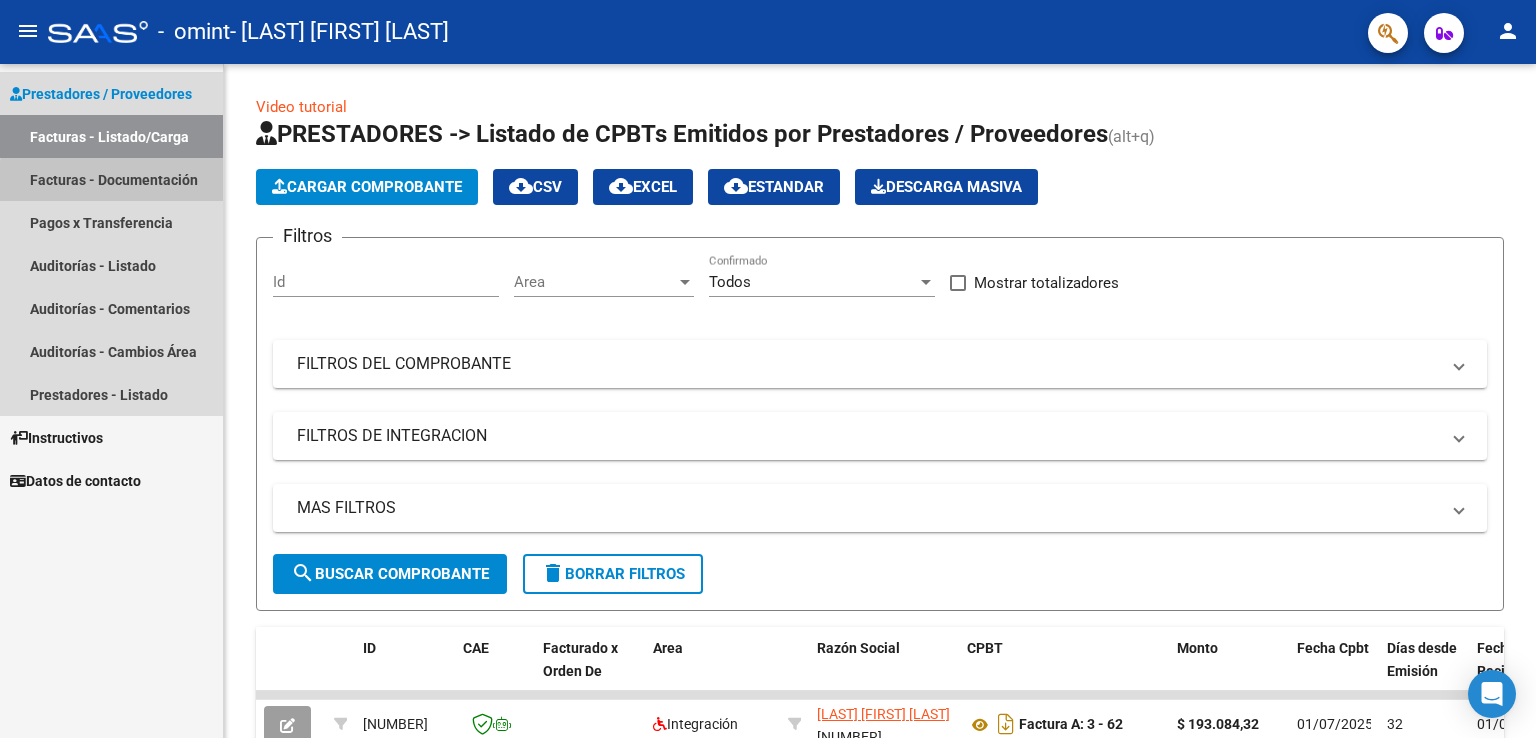 click on "Facturas - Documentación" at bounding box center [111, 179] 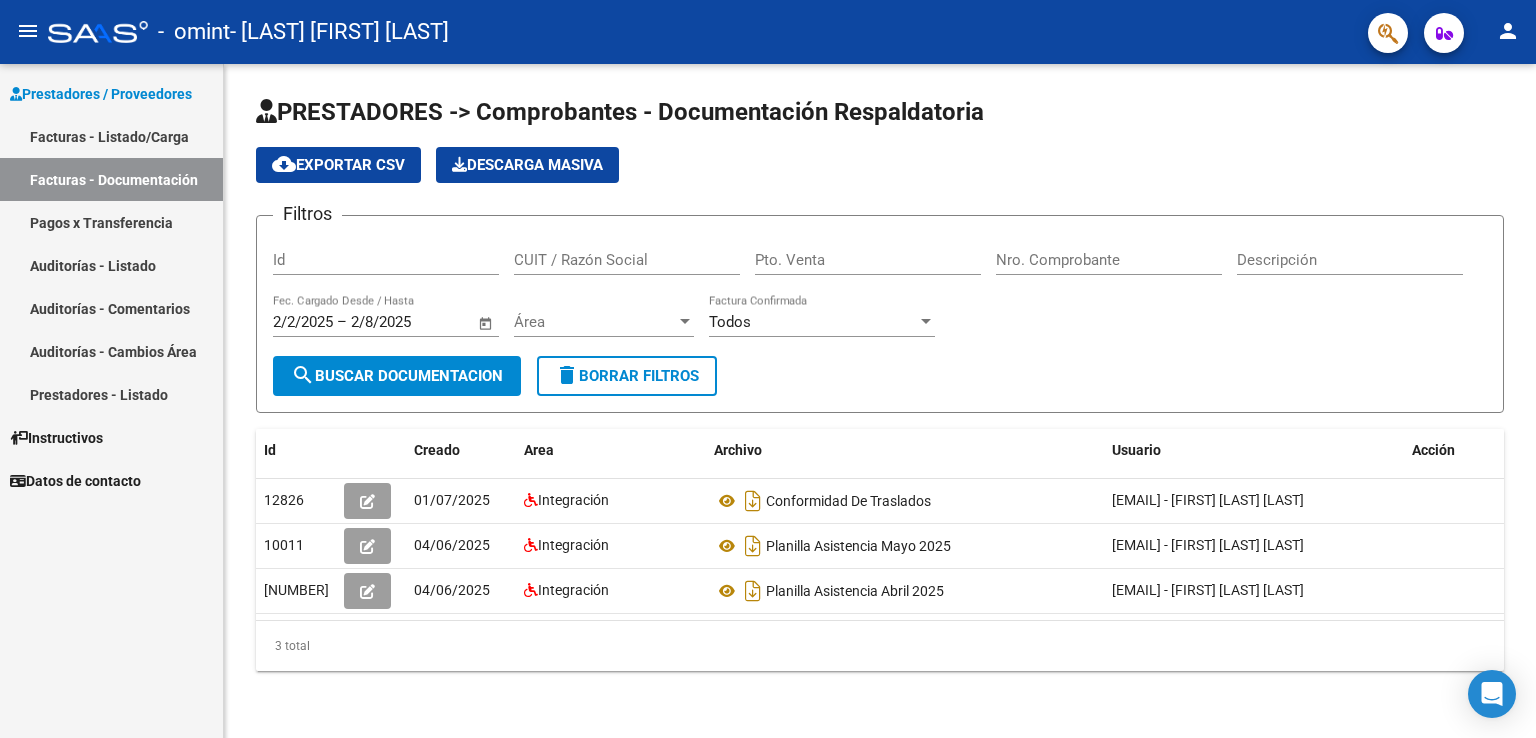 click on "Prestadores / Proveedores" at bounding box center (101, 94) 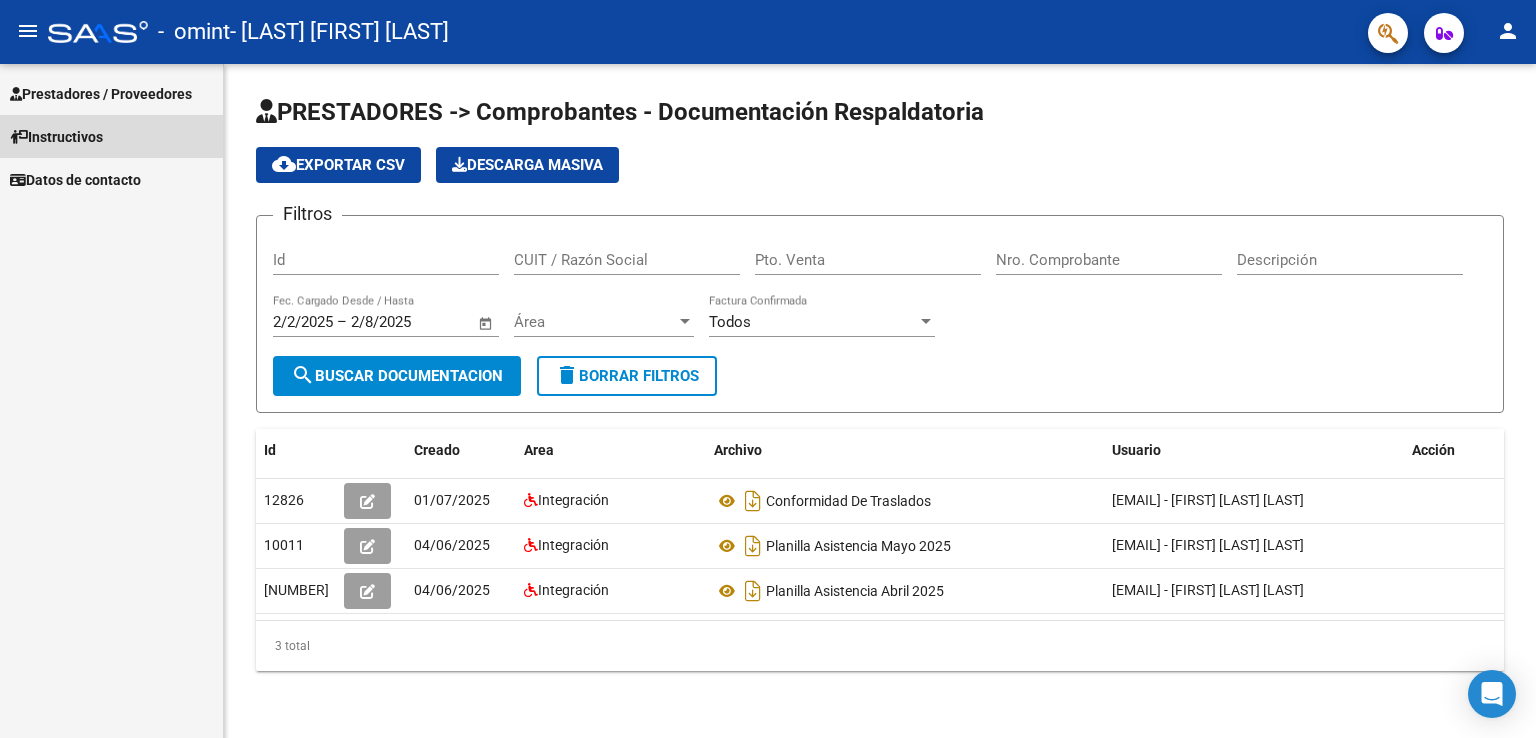 click on "Instructivos" at bounding box center (56, 137) 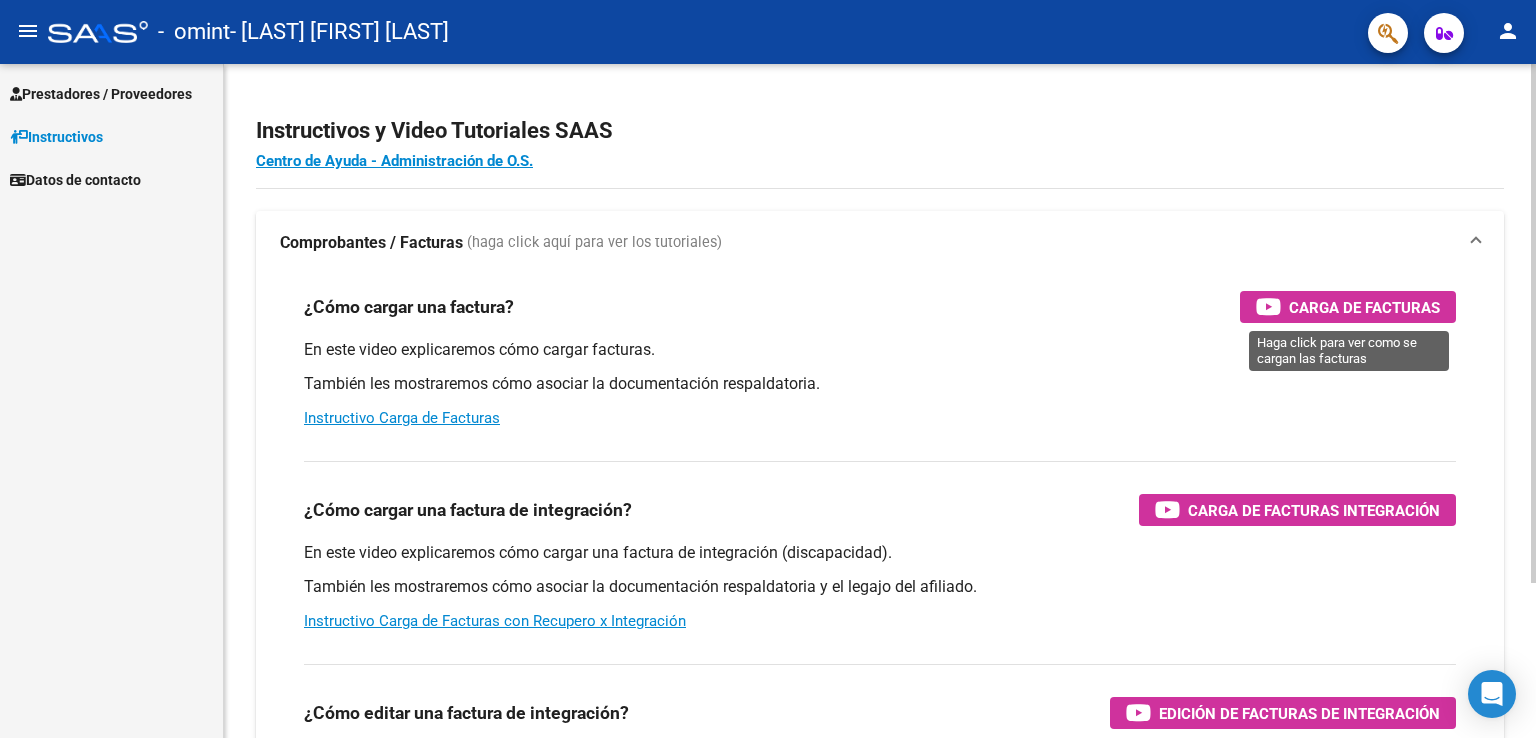 click on "Carga de Facturas" at bounding box center (1364, 307) 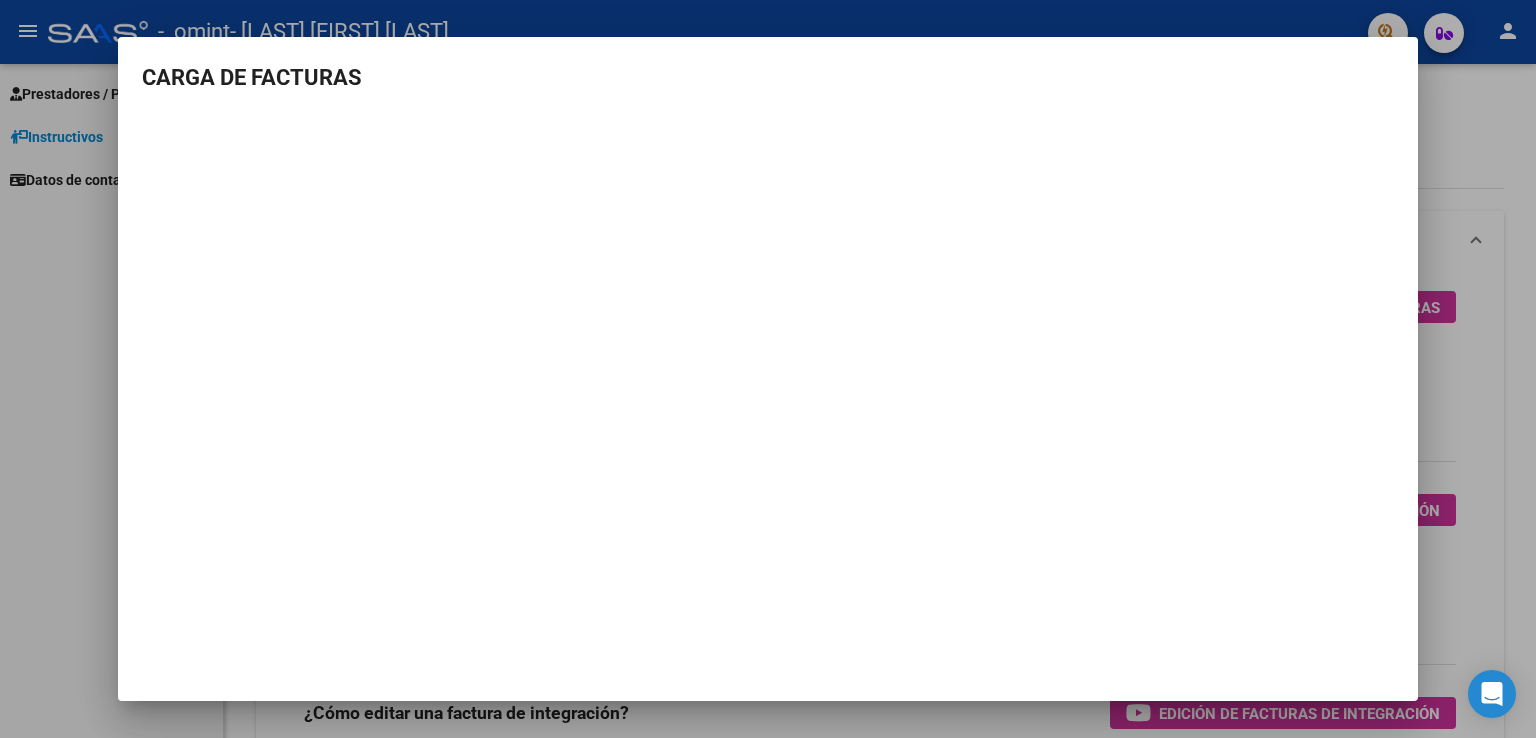 click at bounding box center [768, 369] 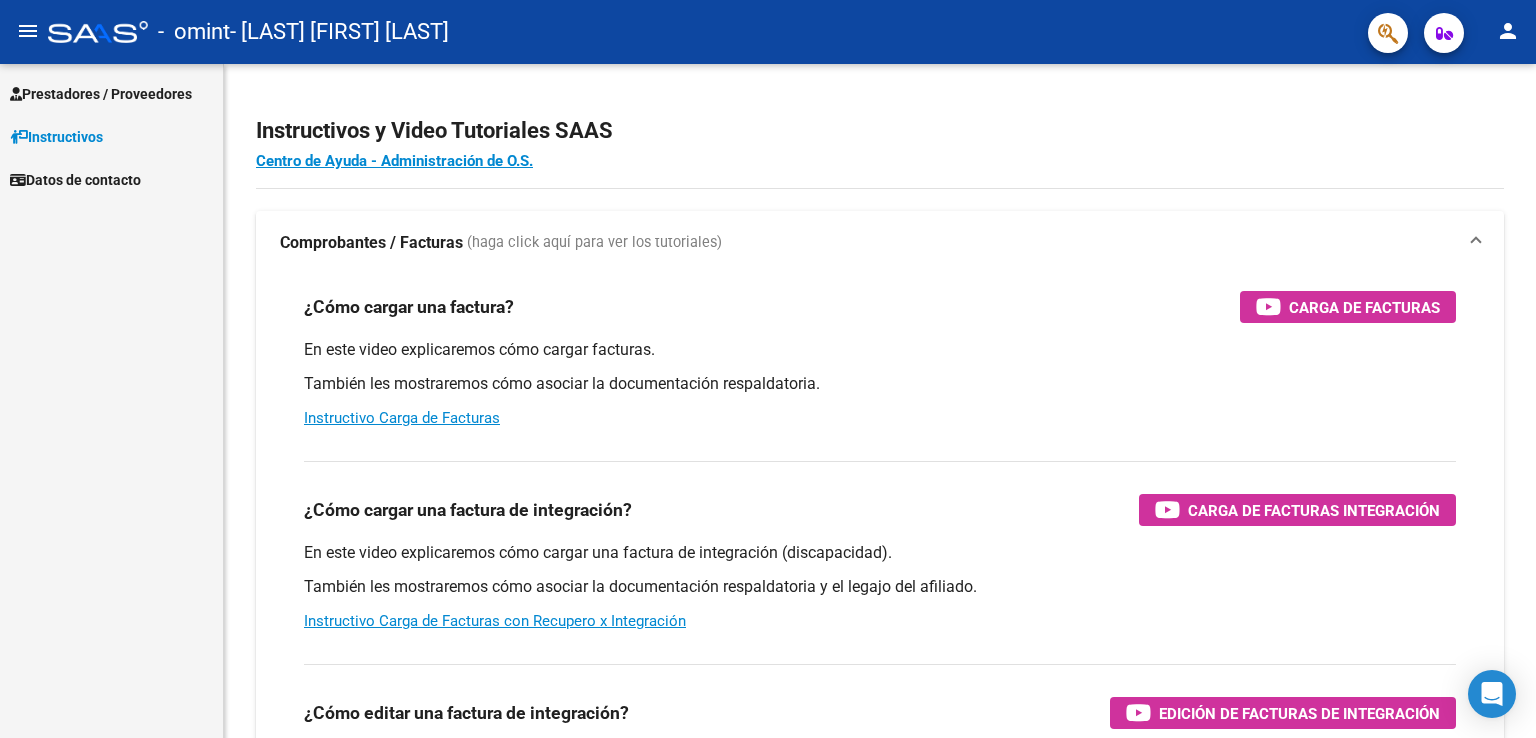 click on "Prestadores / Proveedores" at bounding box center (101, 94) 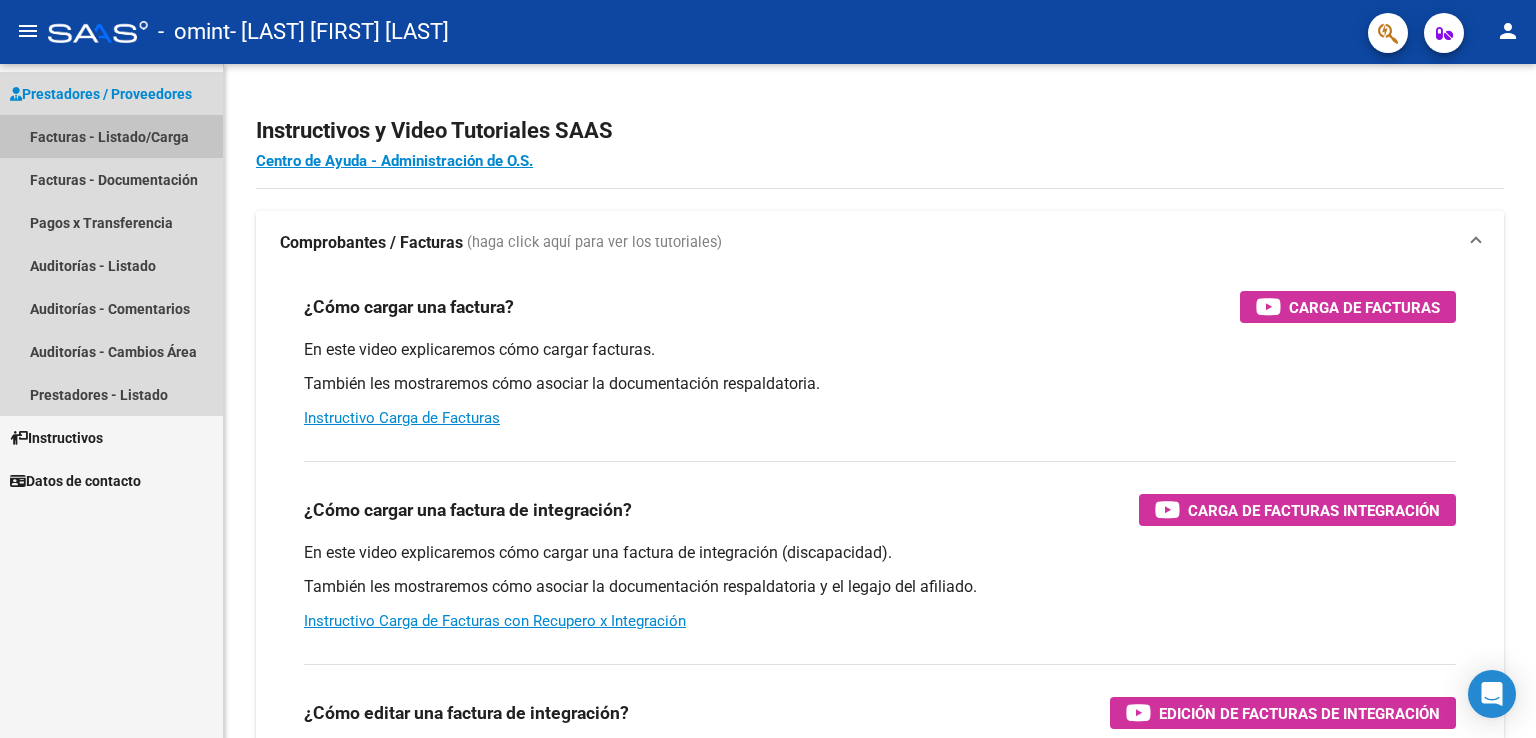 click on "Facturas - Listado/Carga" at bounding box center [111, 136] 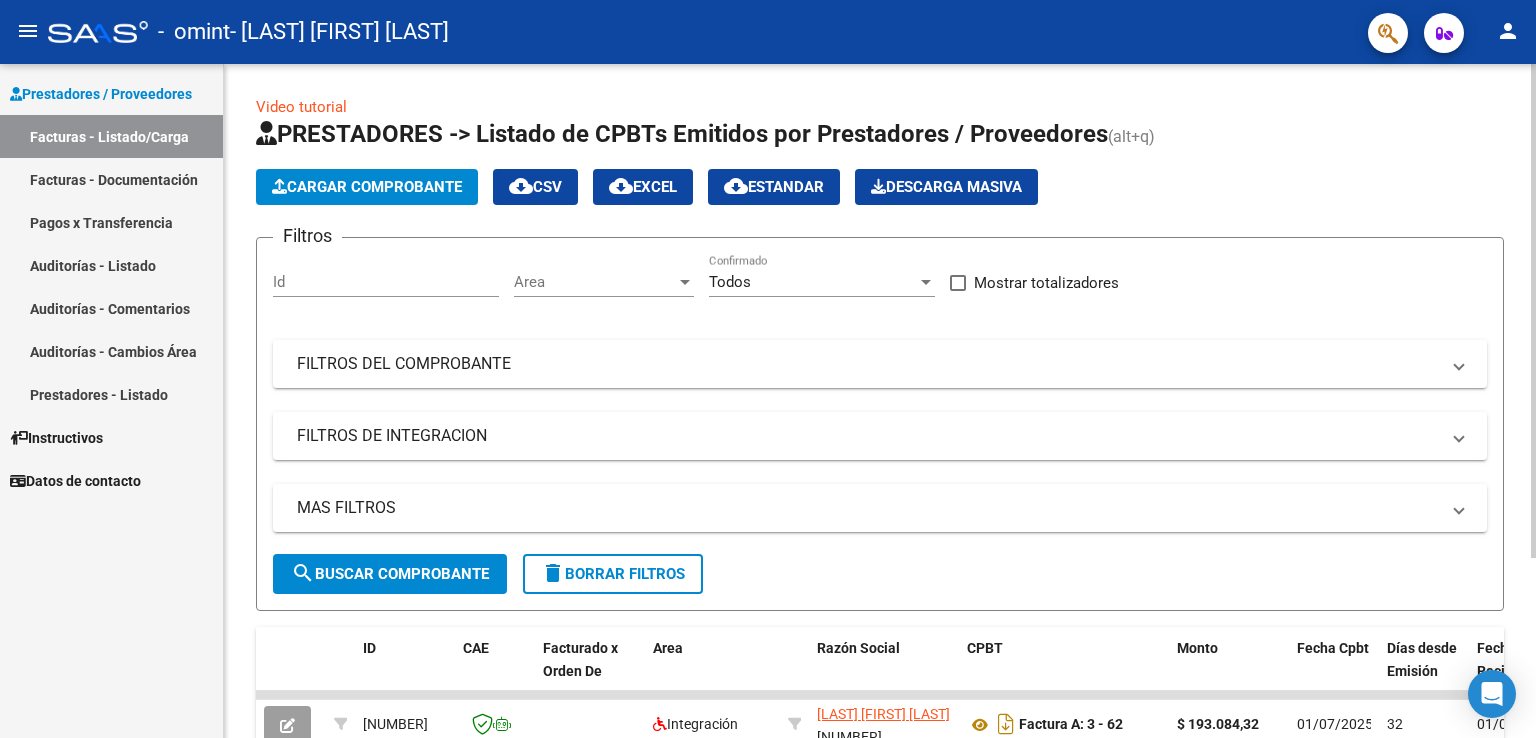 click on "Cargar Comprobante" 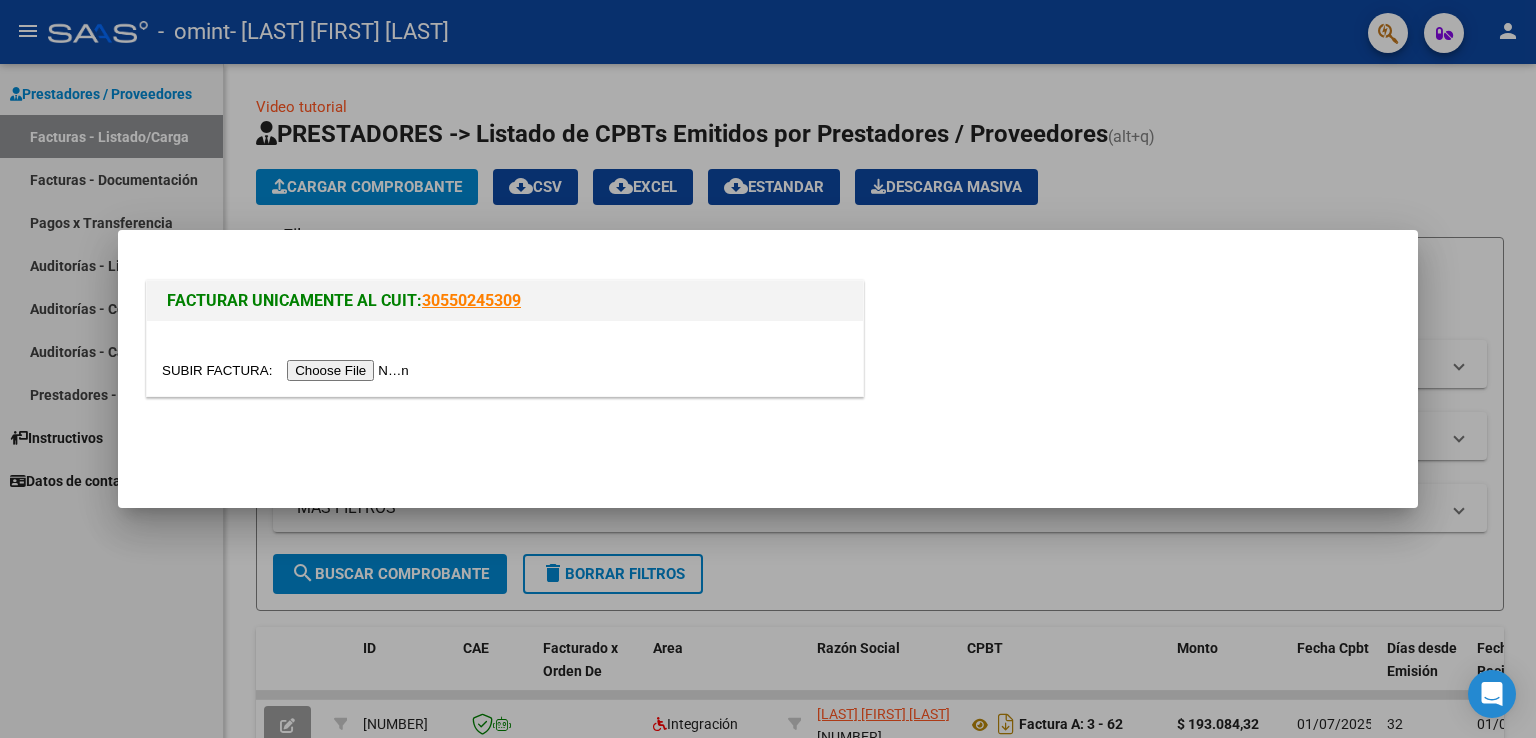 click at bounding box center (288, 370) 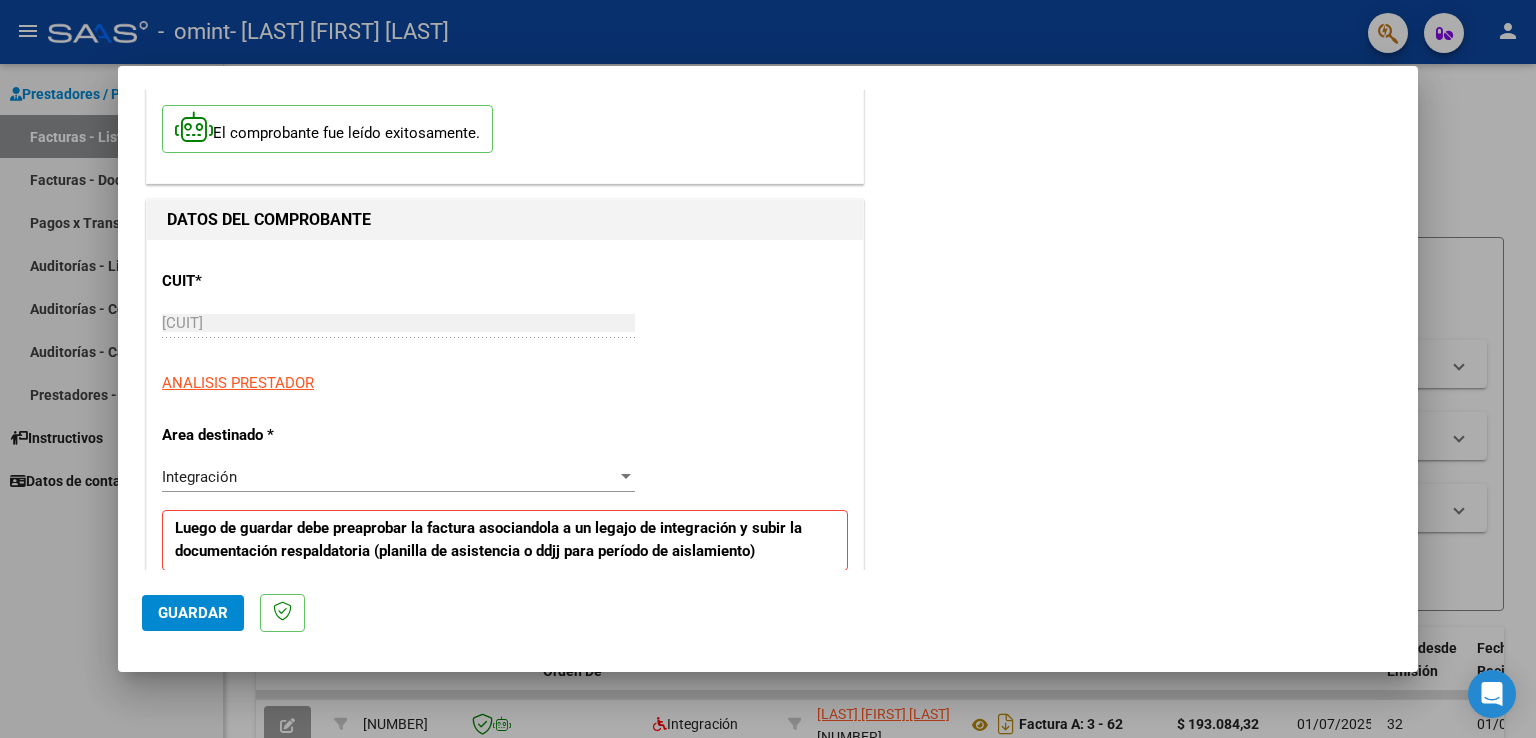 scroll, scrollTop: 200, scrollLeft: 0, axis: vertical 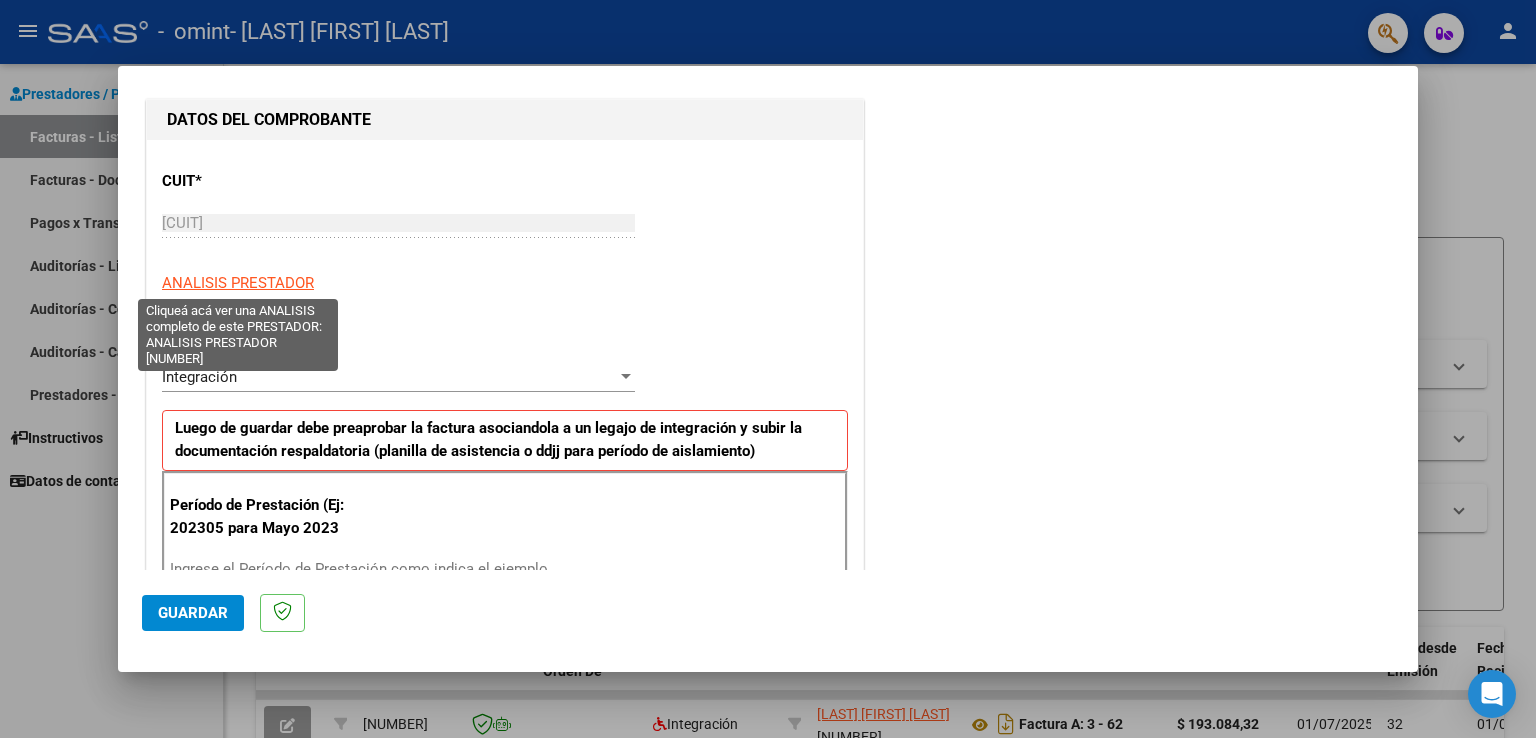 click on "ANALISIS PRESTADOR" at bounding box center (238, 283) 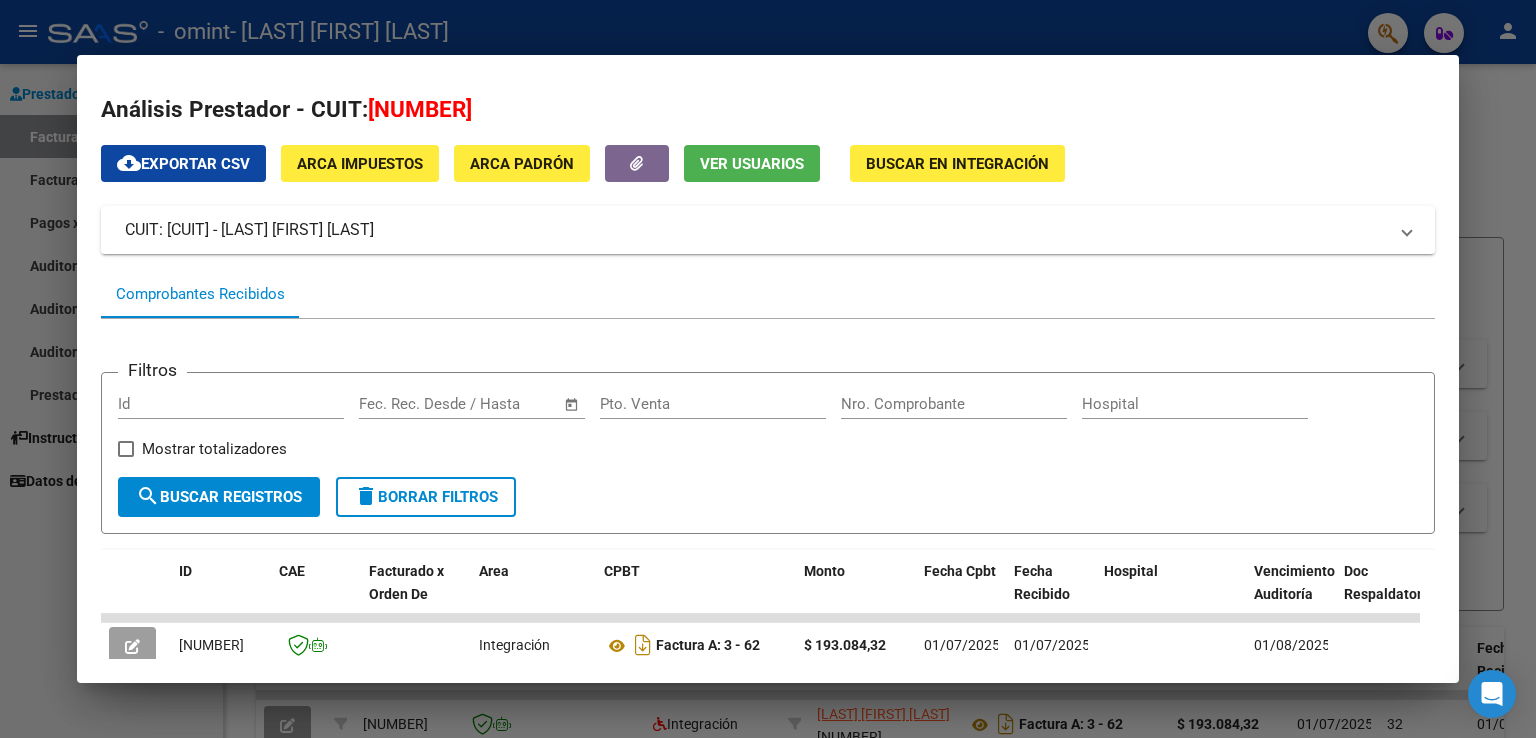 scroll, scrollTop: 0, scrollLeft: 0, axis: both 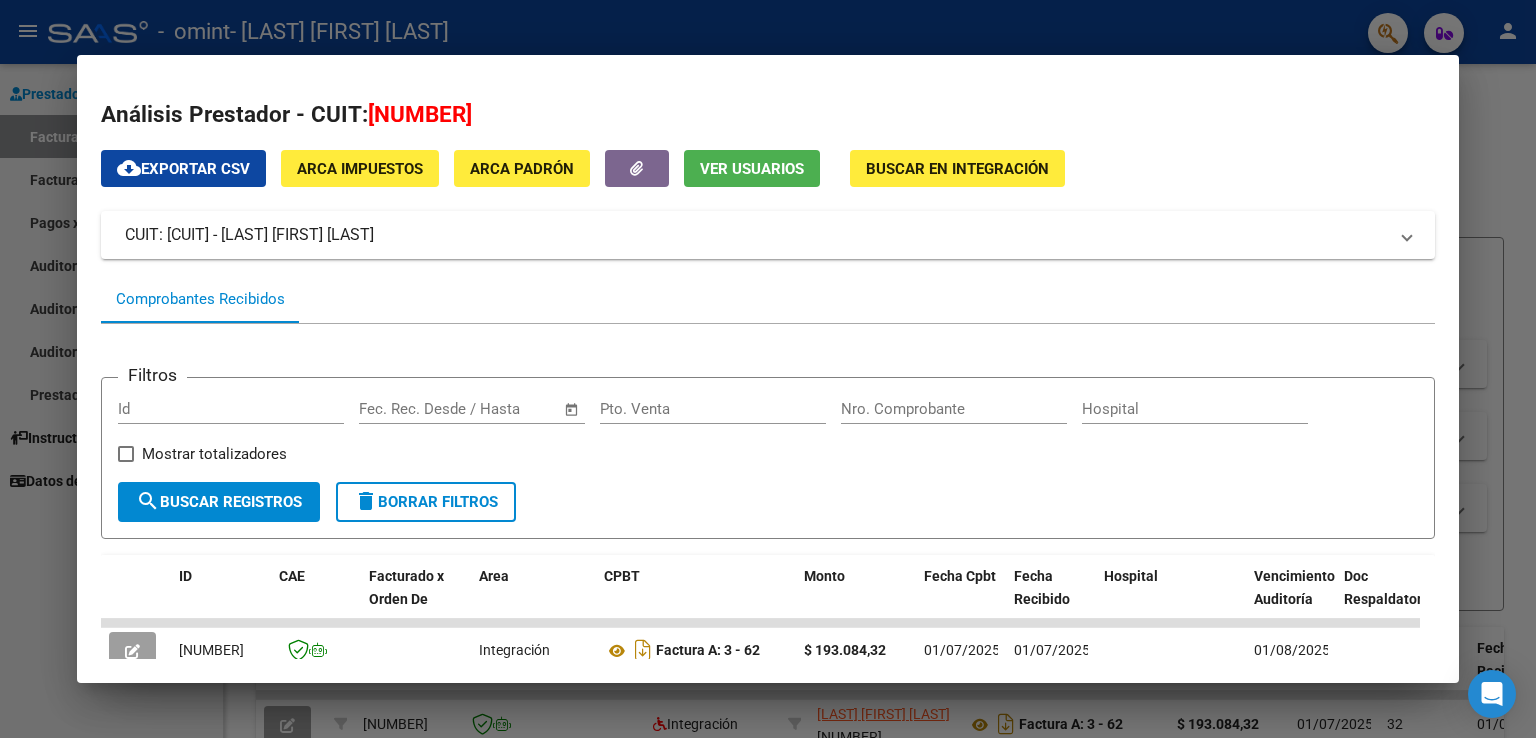 click at bounding box center [768, 369] 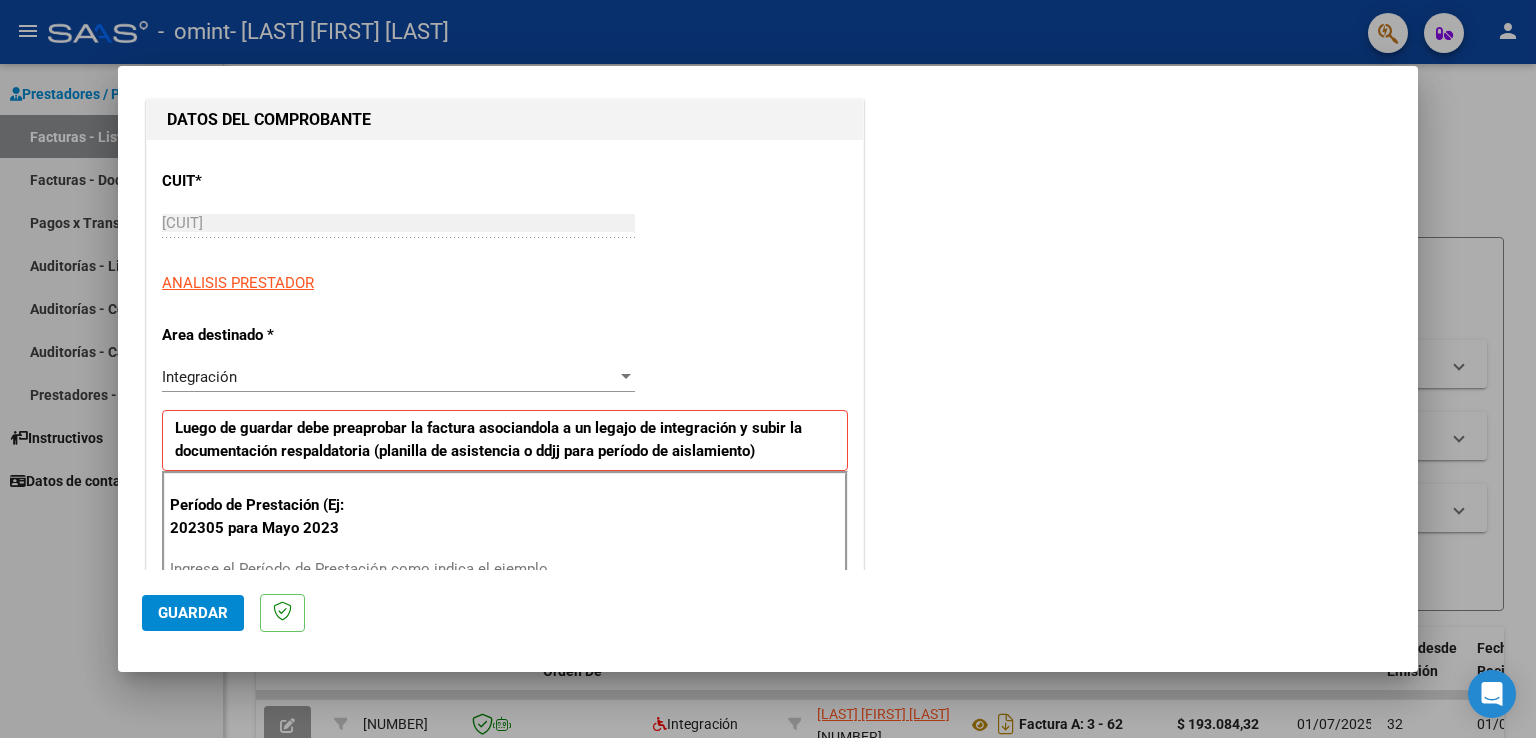 scroll, scrollTop: 300, scrollLeft: 0, axis: vertical 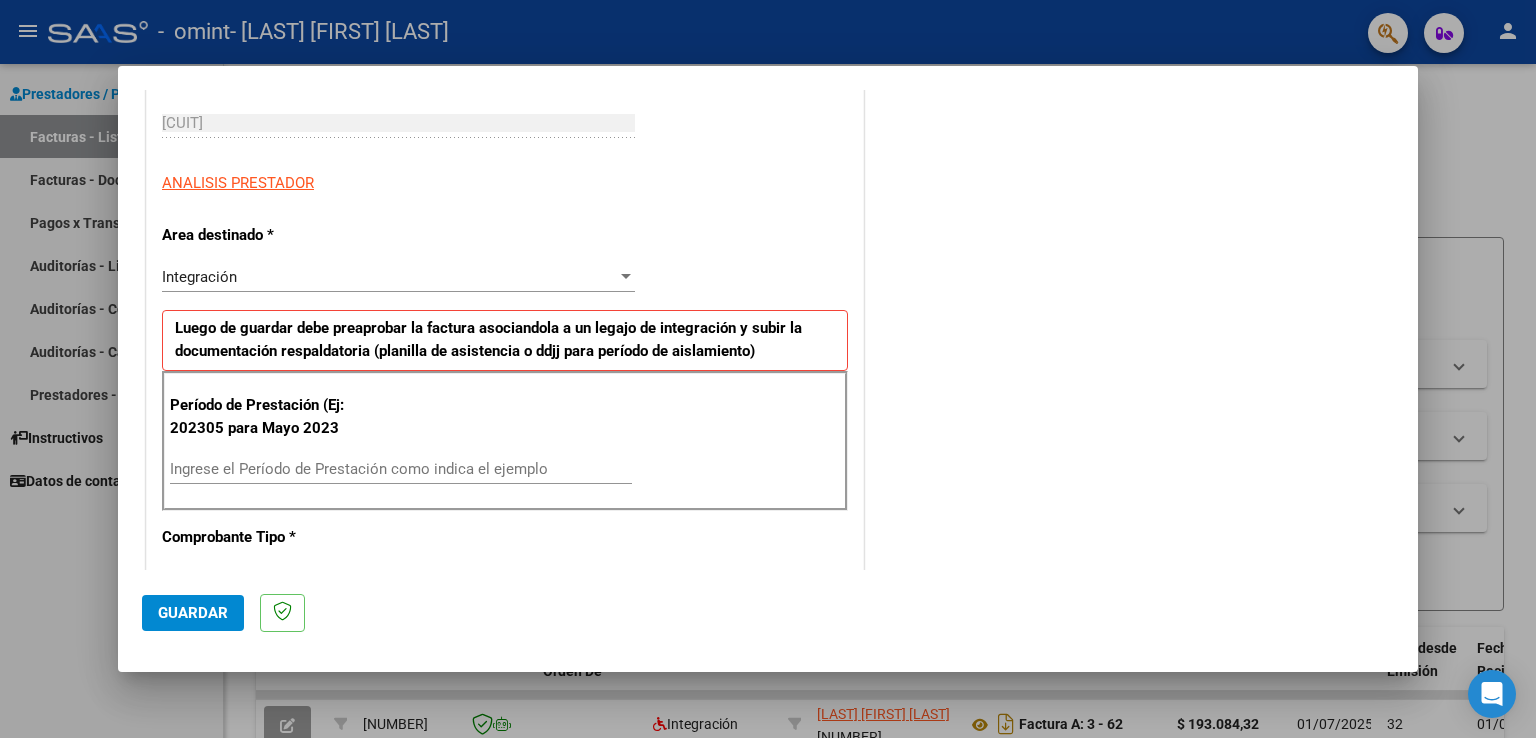 click on "Ingrese el Período de Prestación como indica el ejemplo" at bounding box center [401, 469] 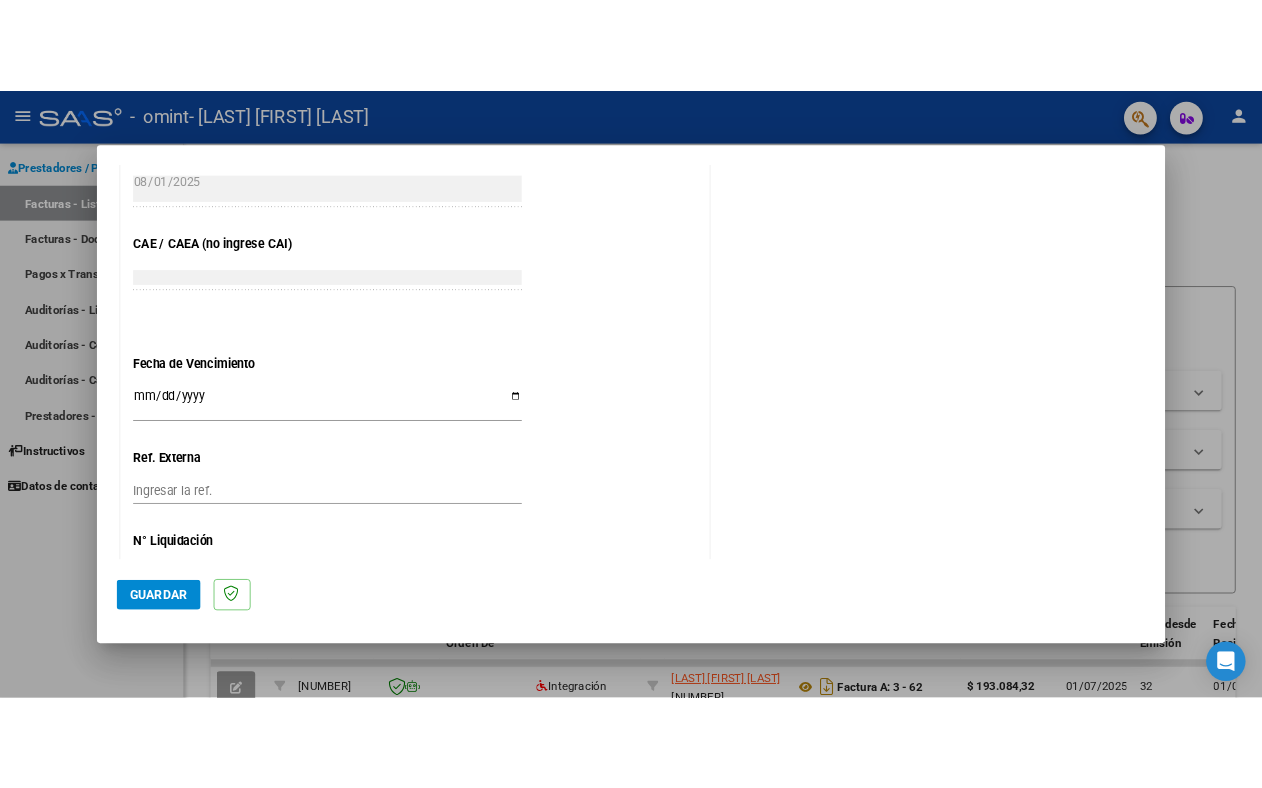 scroll, scrollTop: 1140, scrollLeft: 0, axis: vertical 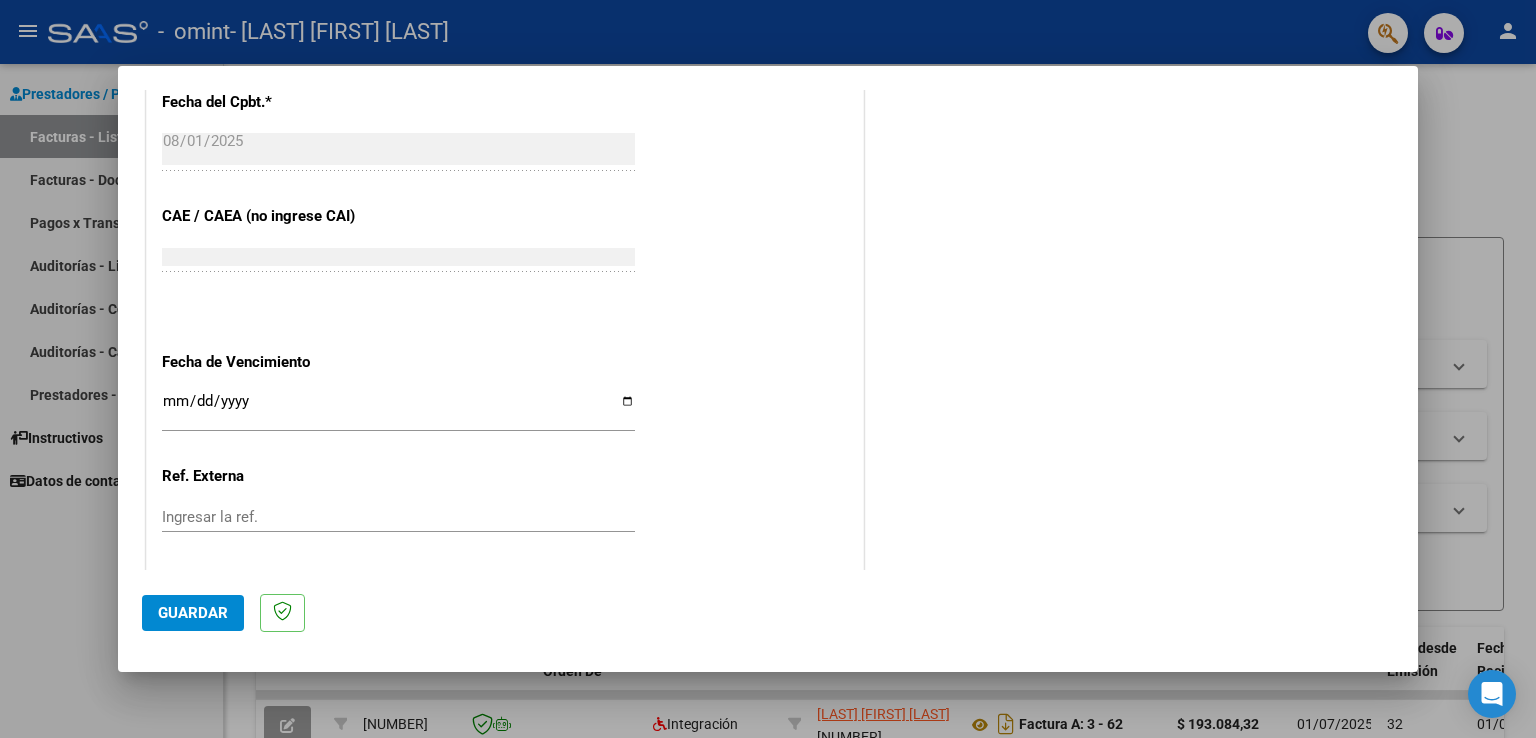 type on "202507" 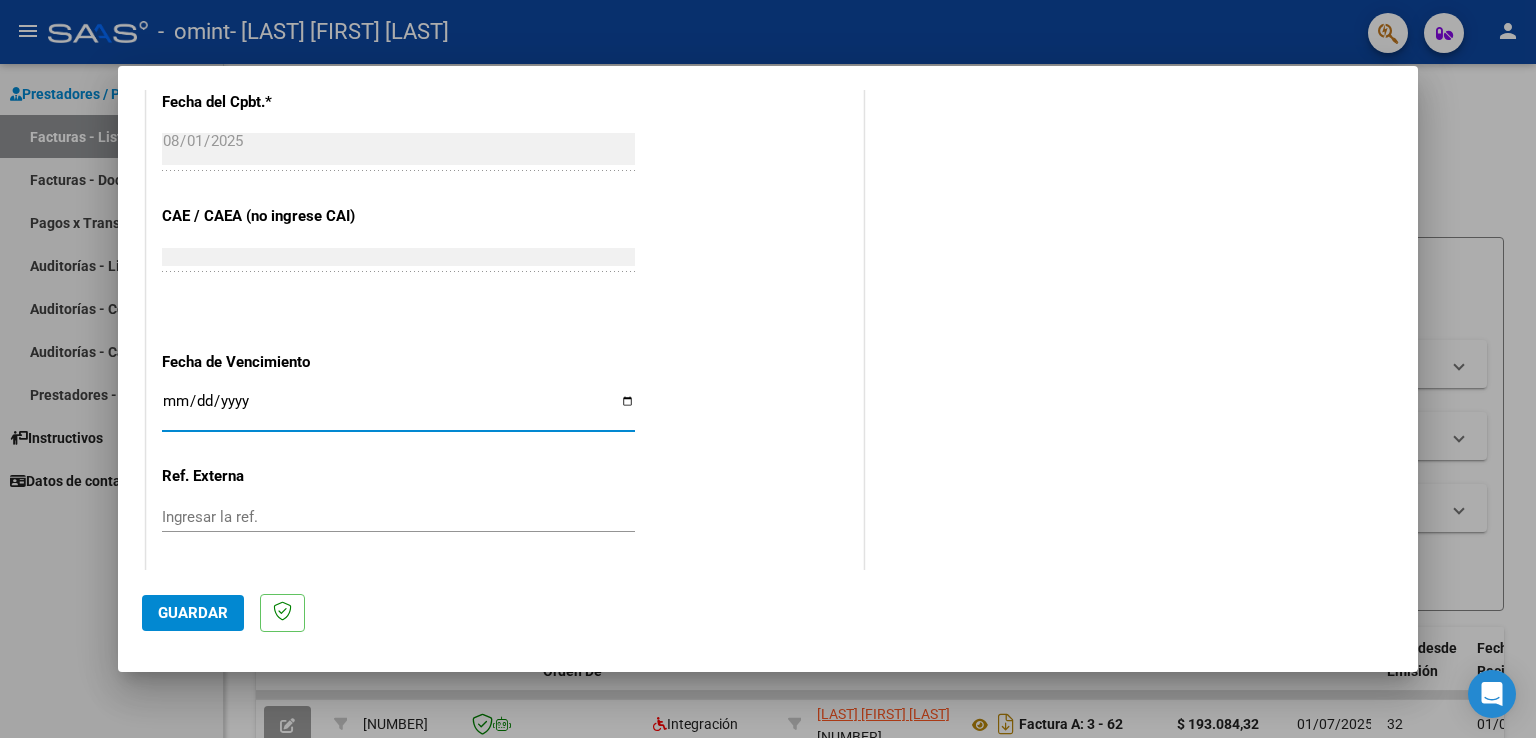 click on "Ingresar la fecha" at bounding box center [398, 409] 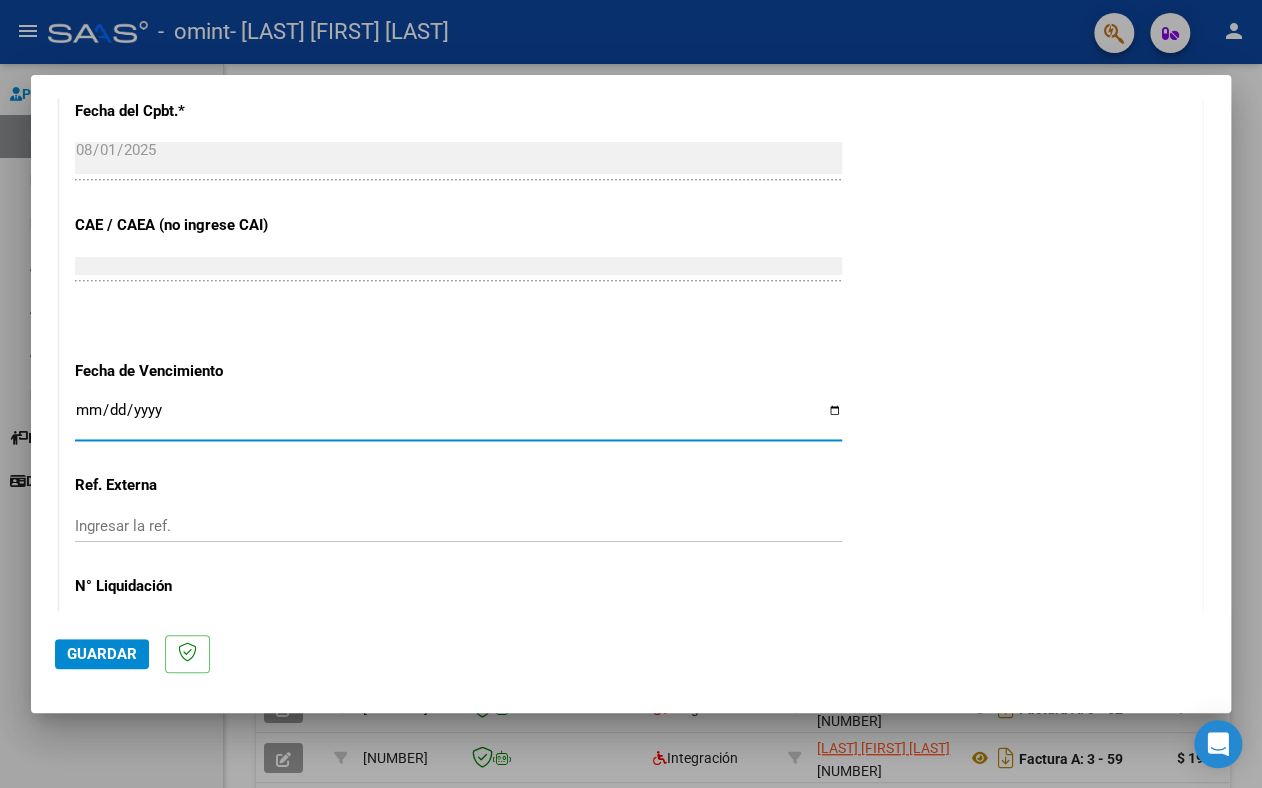 click on "Ingresar la fecha" at bounding box center [458, 418] 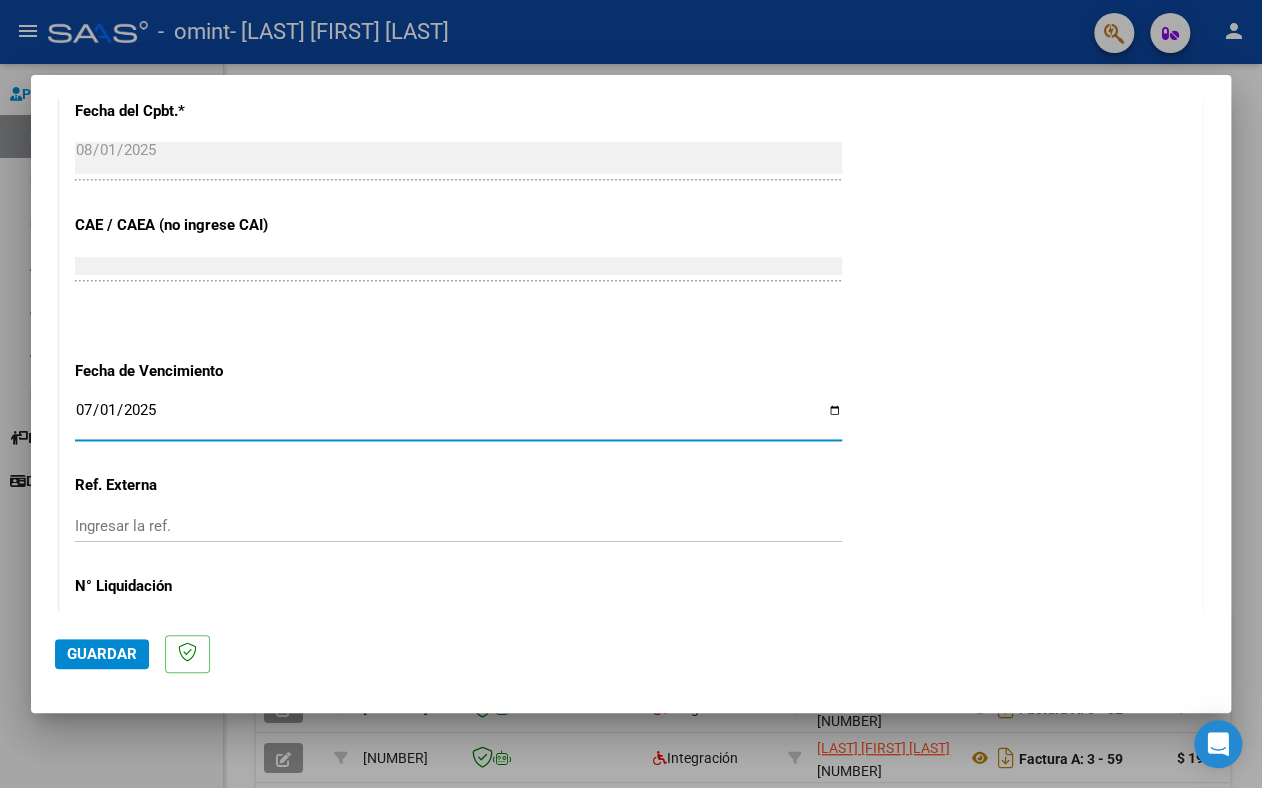 click on "2025-07-01" at bounding box center (458, 418) 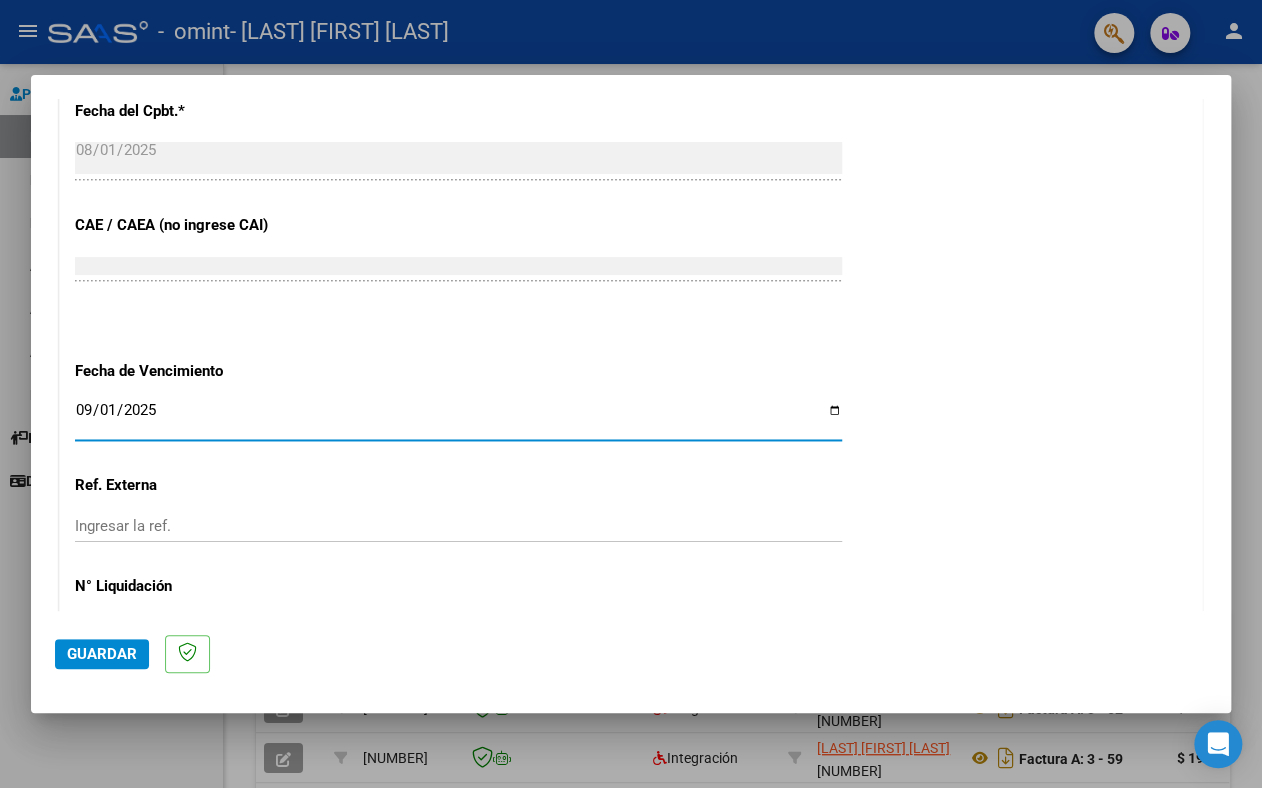 type on "2025-09-01" 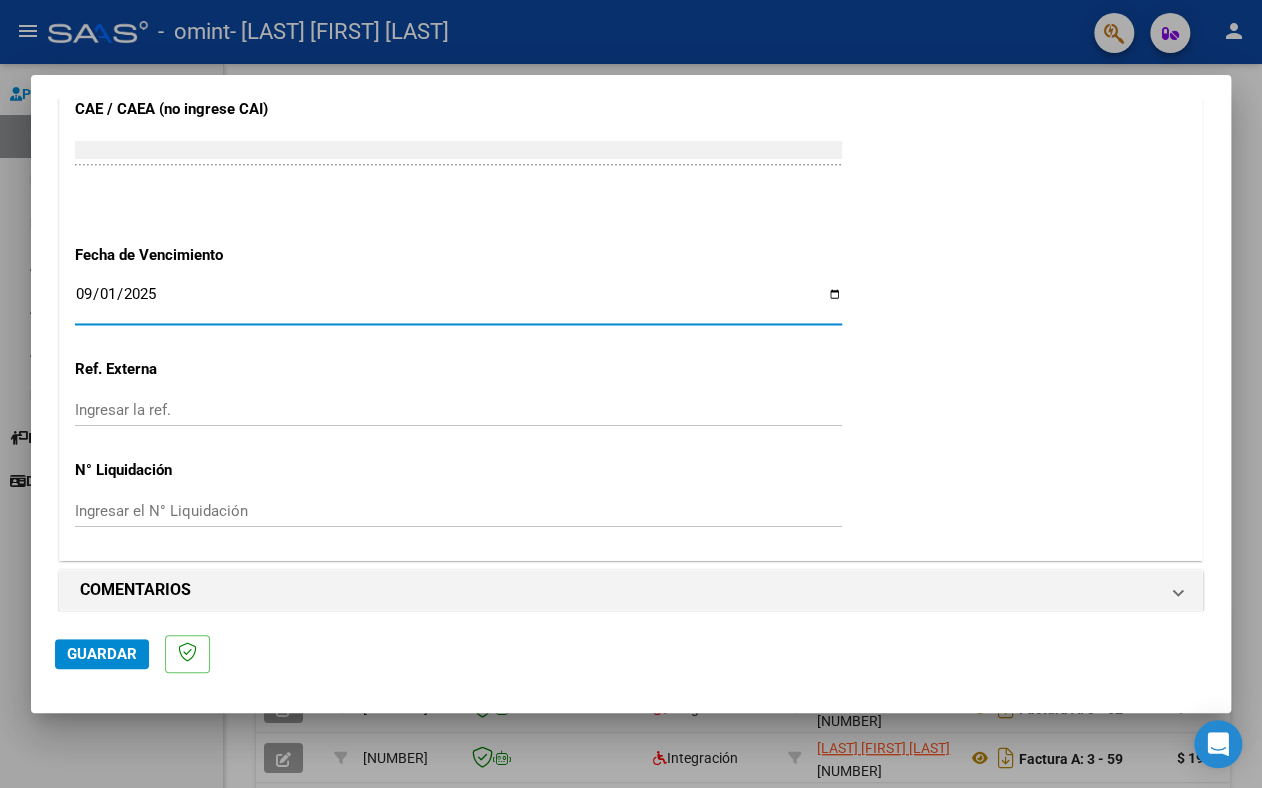 scroll, scrollTop: 1268, scrollLeft: 0, axis: vertical 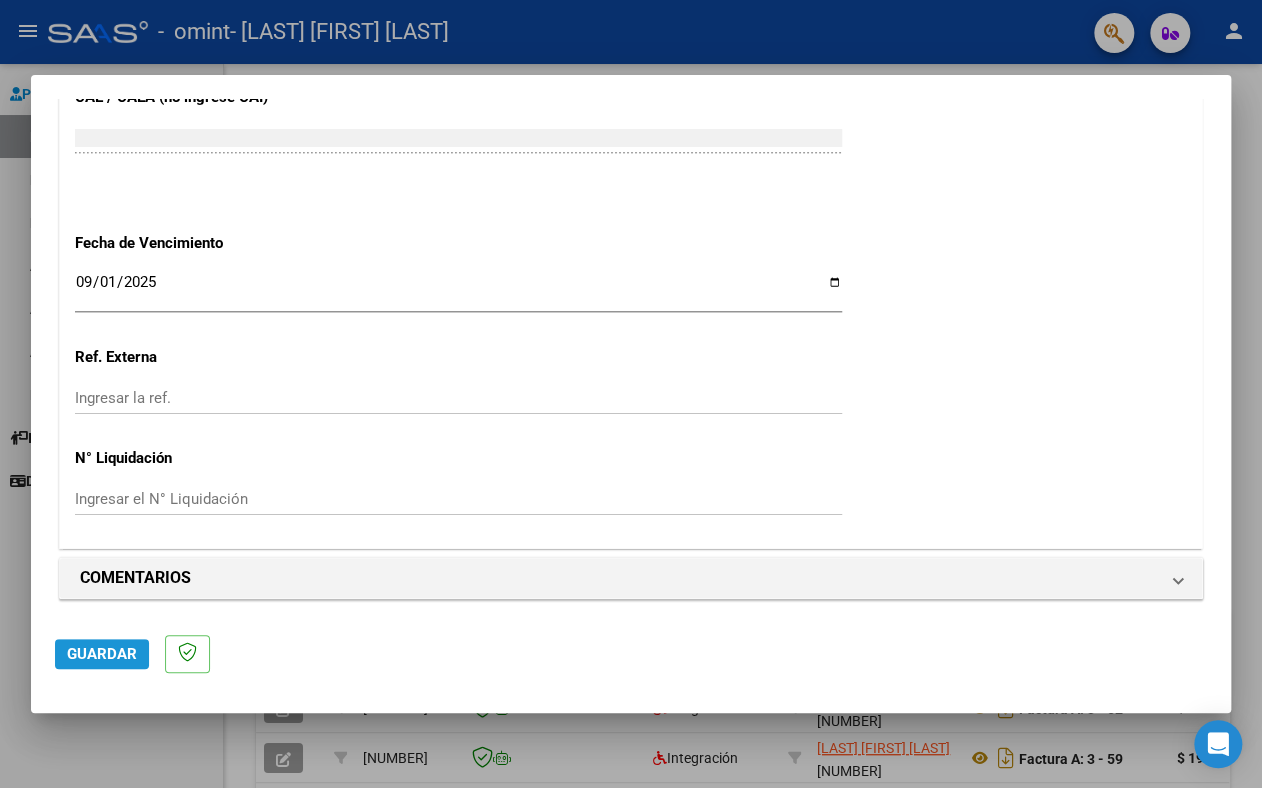 click on "Guardar" 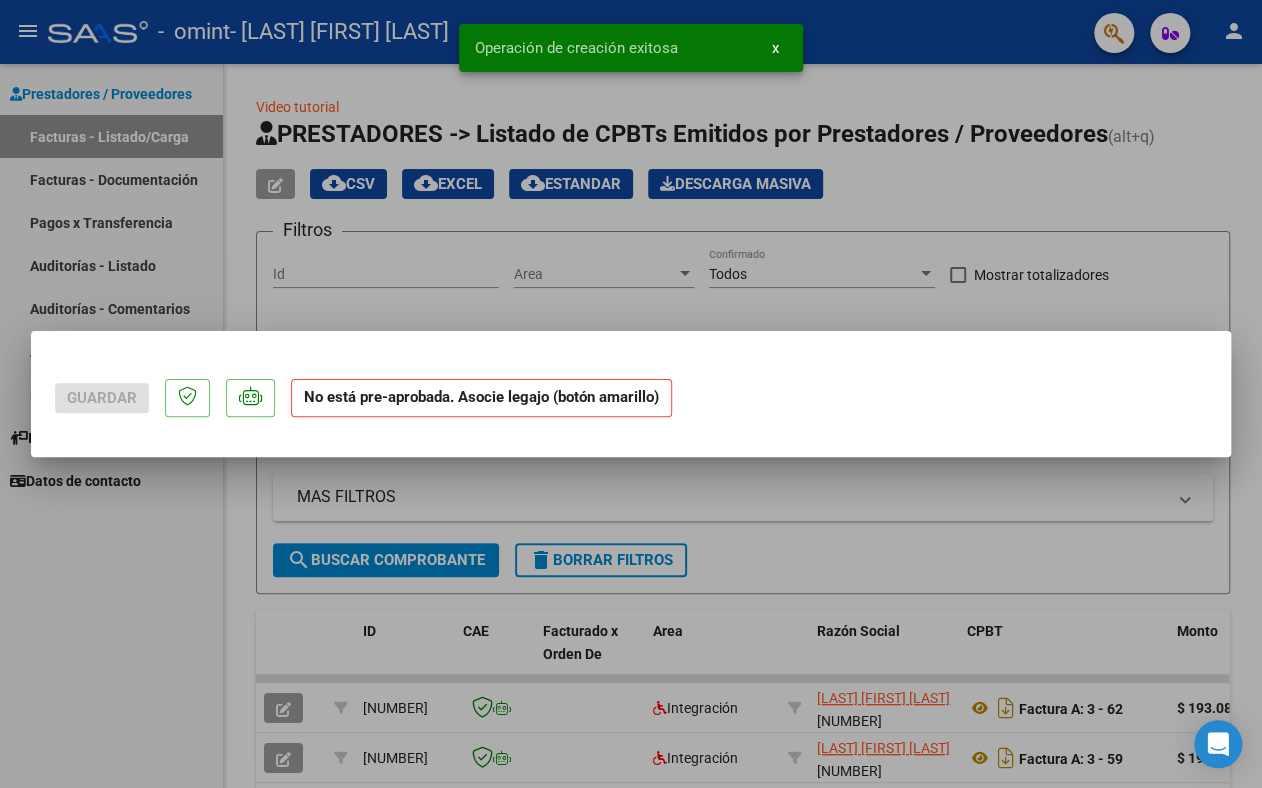 scroll, scrollTop: 0, scrollLeft: 0, axis: both 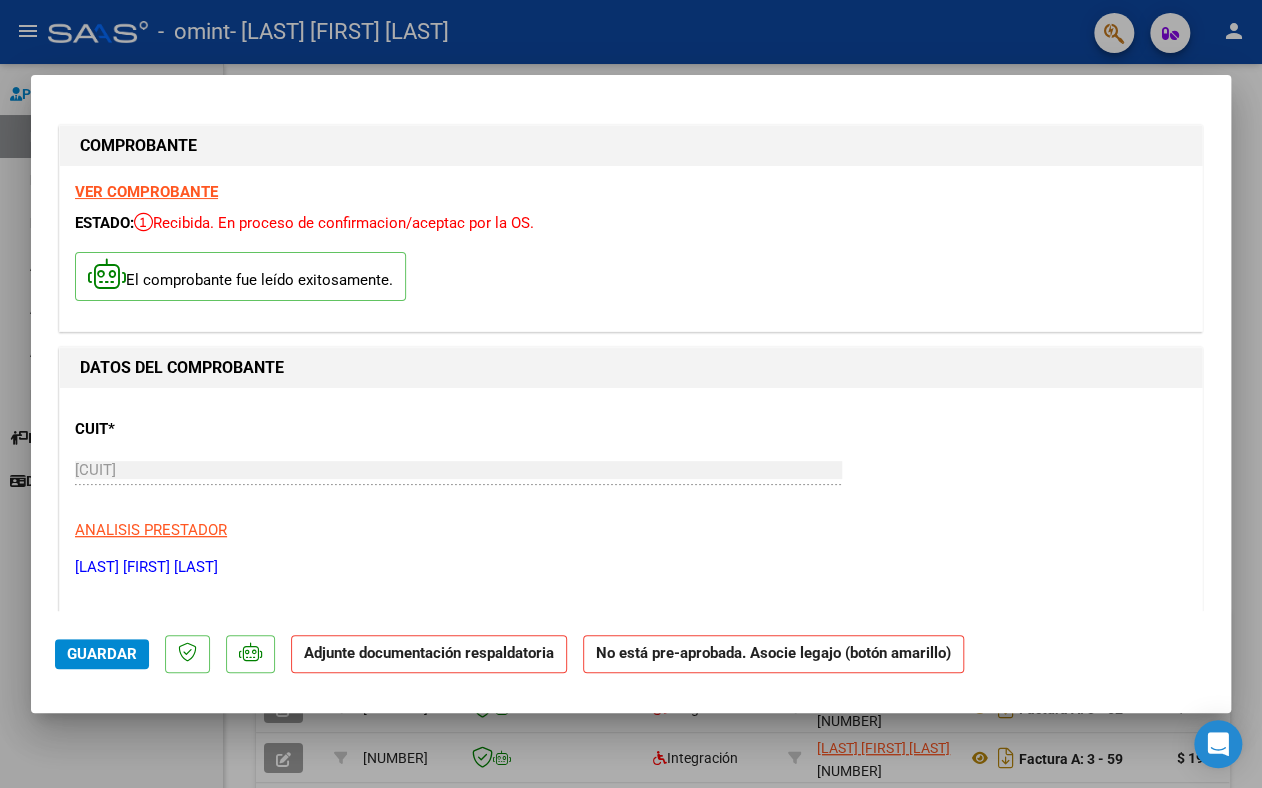 click on "Adjunte documentación respaldatoria" 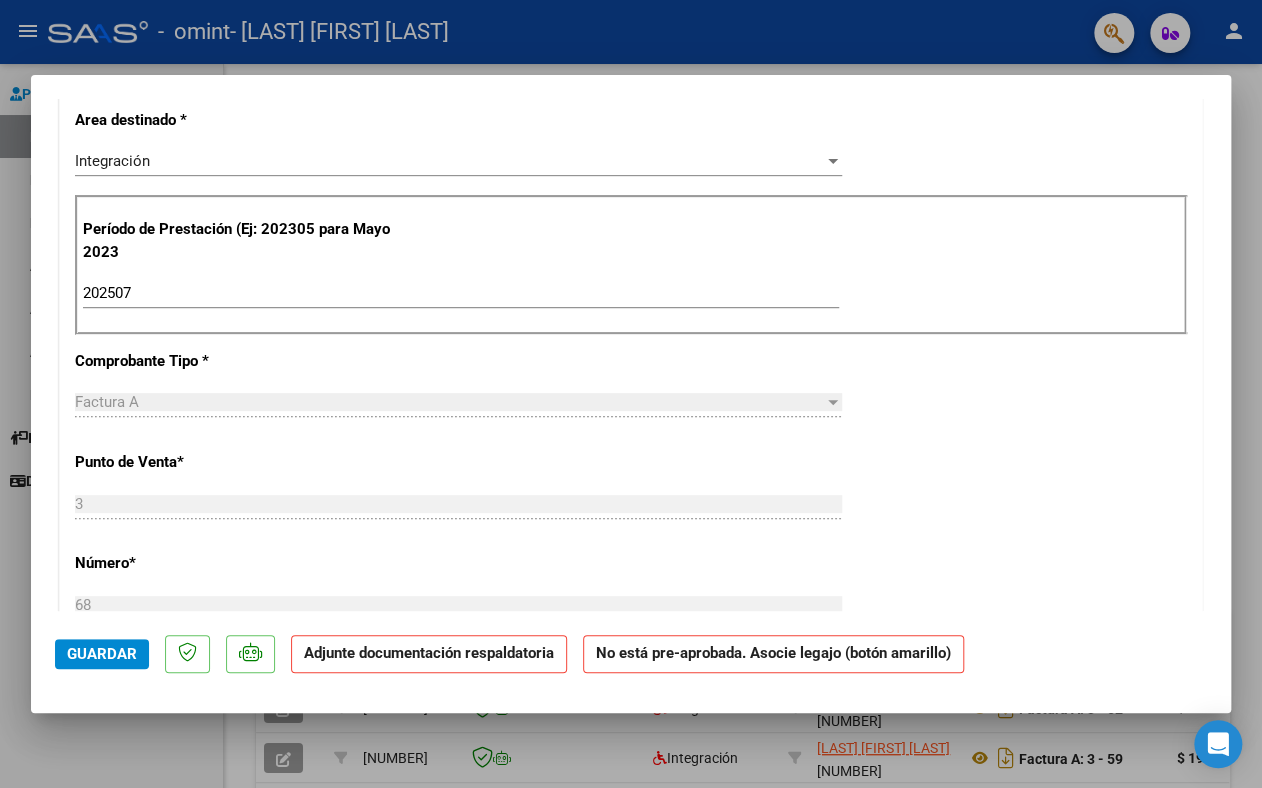 scroll, scrollTop: 800, scrollLeft: 0, axis: vertical 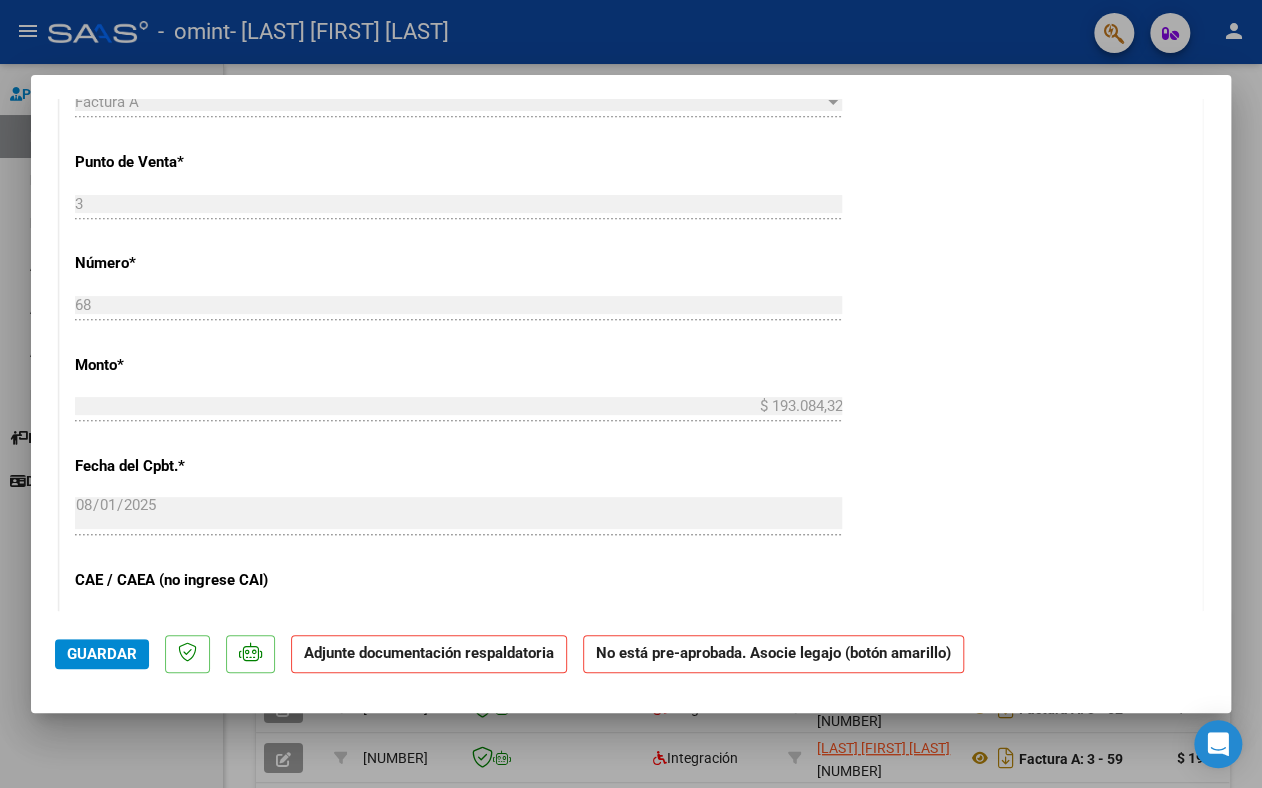 click on "Adjunte documentación respaldatoria" 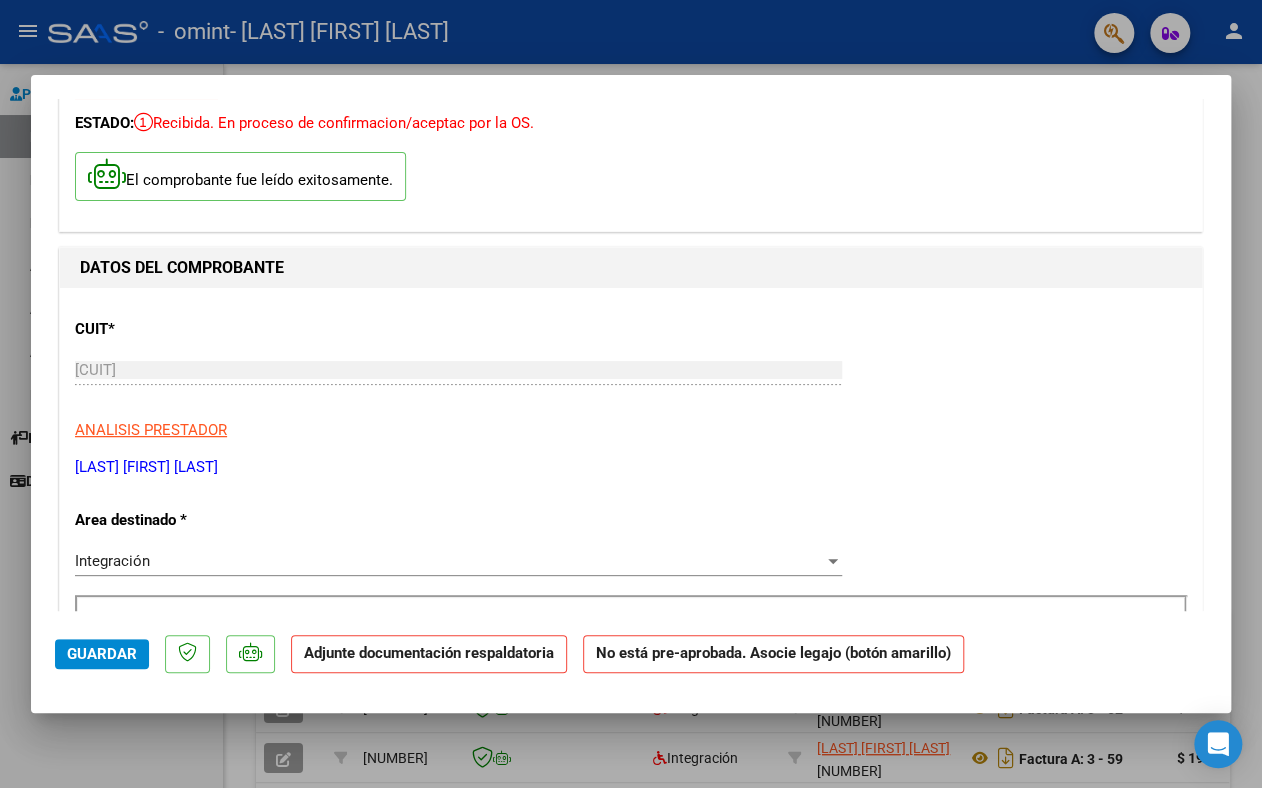 scroll, scrollTop: 300, scrollLeft: 0, axis: vertical 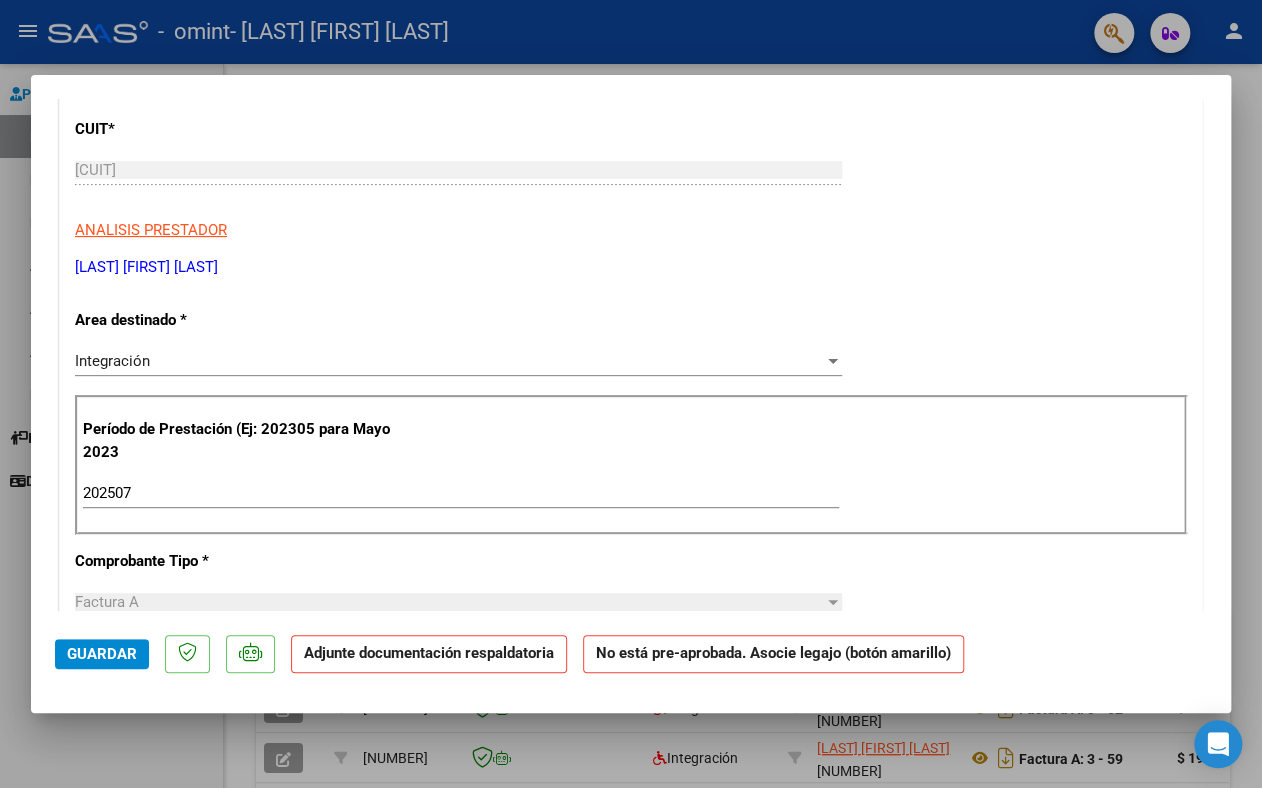 click on "No está pre-aprobada. Asocie legajo (botón amarillo)" 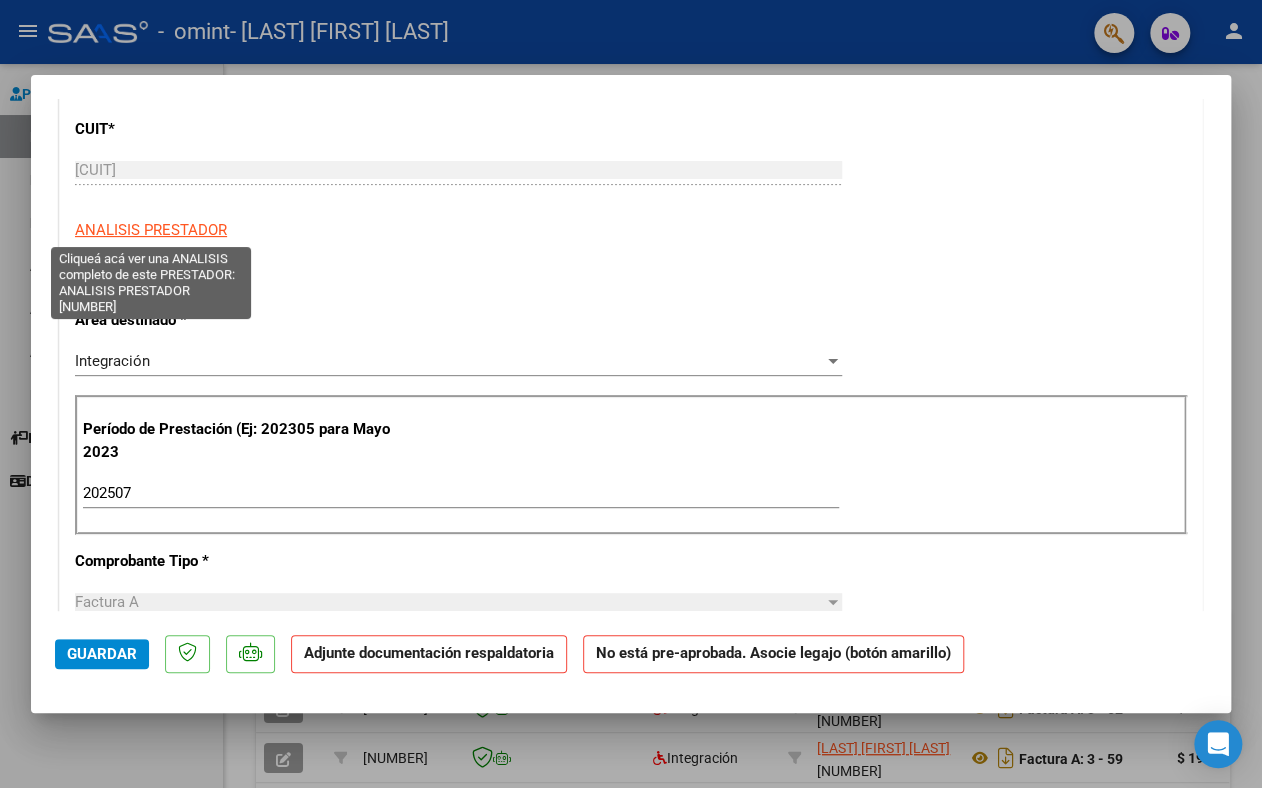 click on "ANALISIS PRESTADOR" at bounding box center (151, 230) 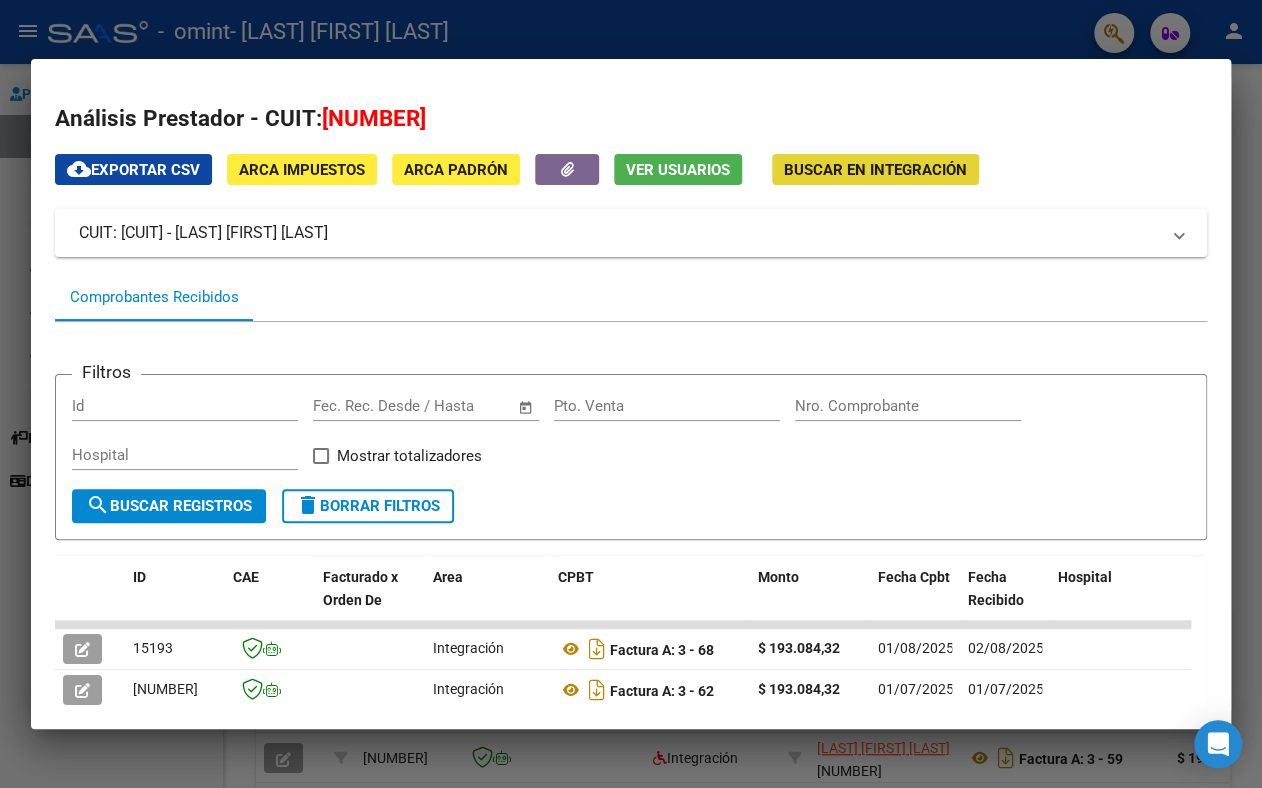 click on "Buscar en Integración" 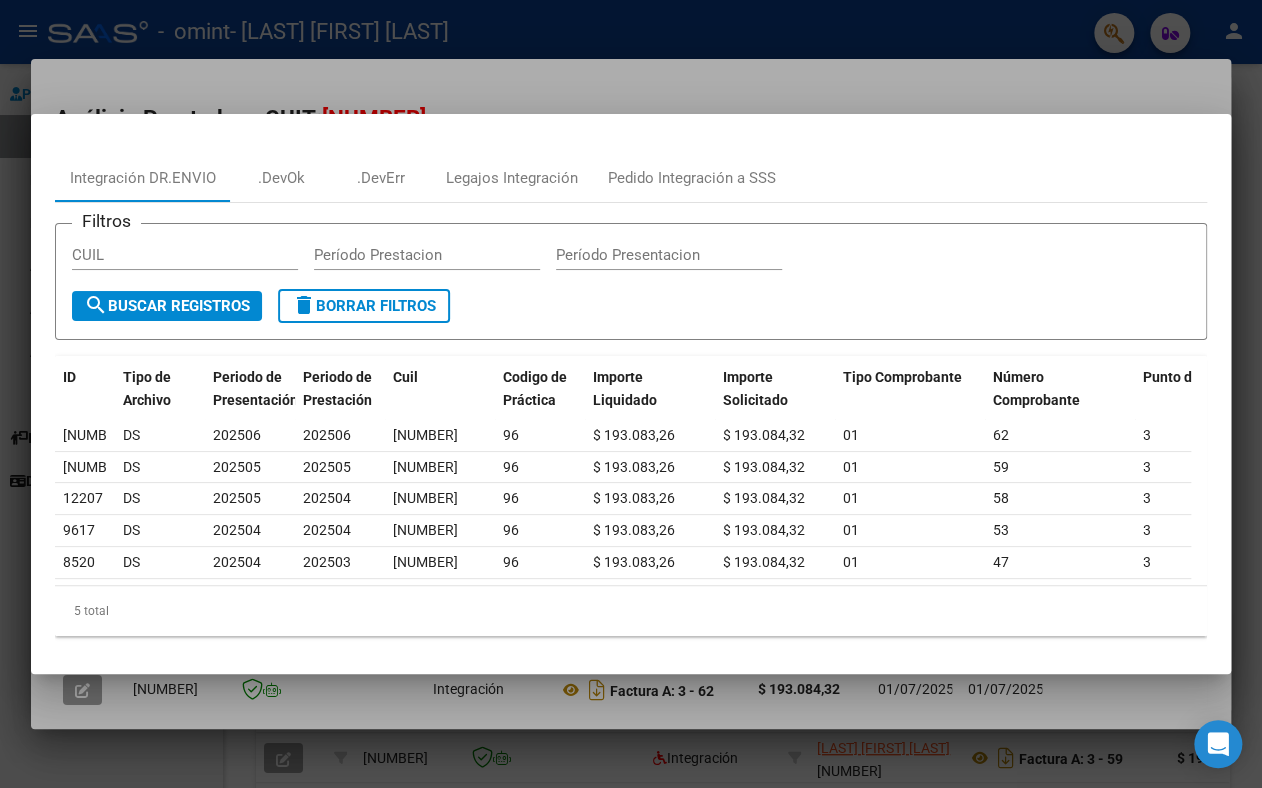 click at bounding box center [631, 394] 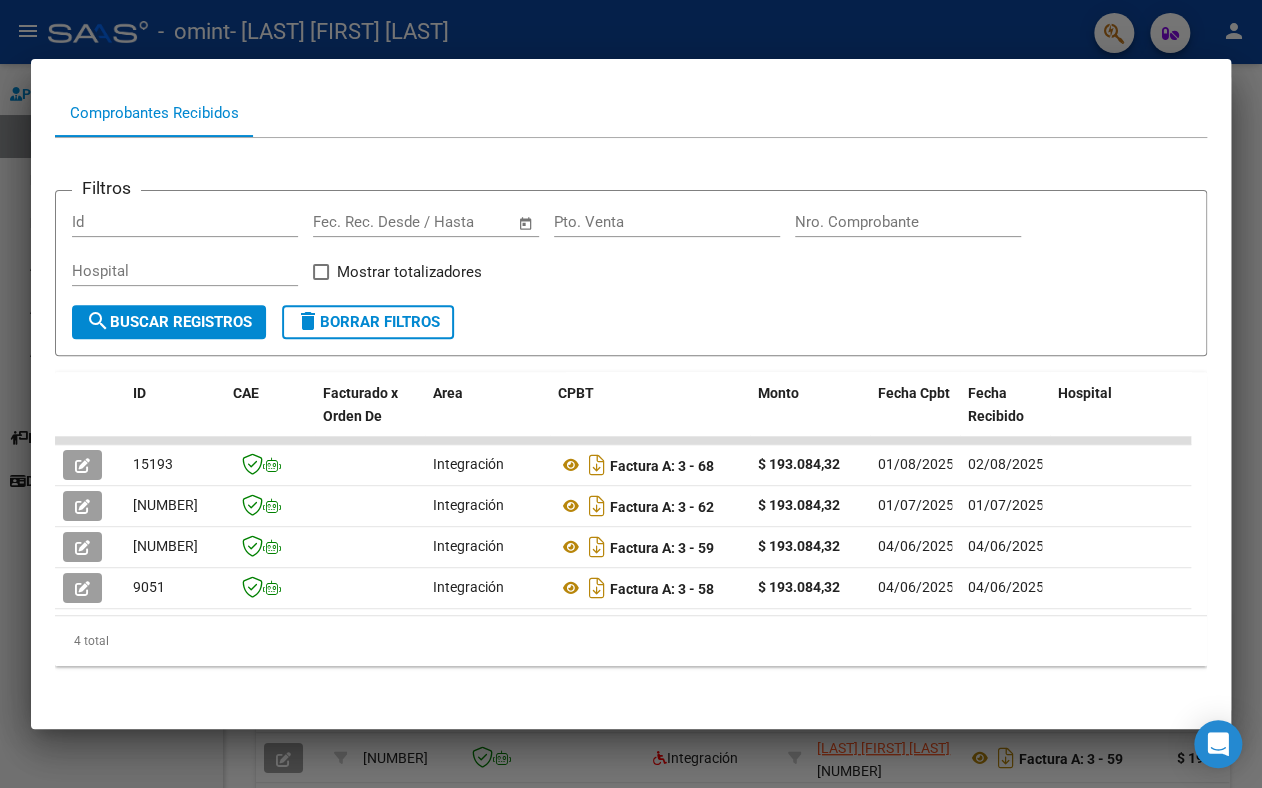 scroll, scrollTop: 224, scrollLeft: 0, axis: vertical 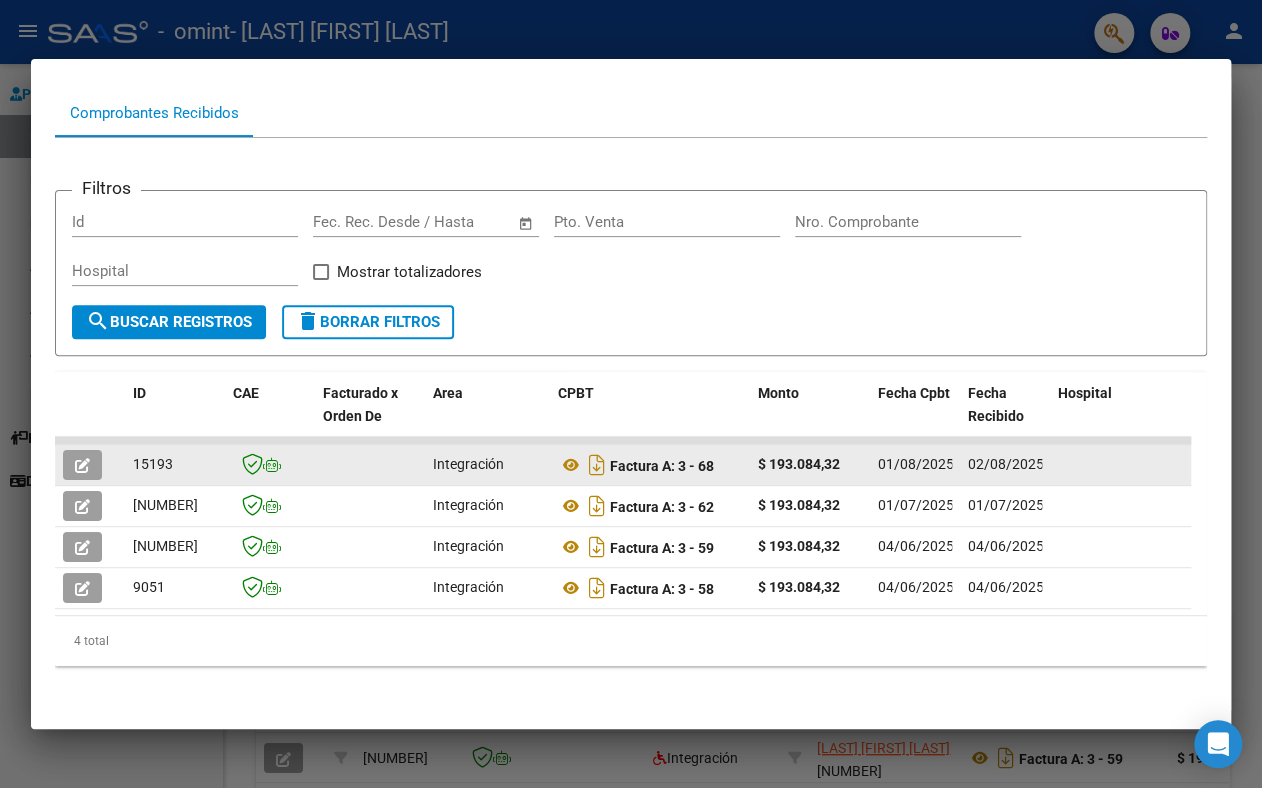 click on "02/08/2025" 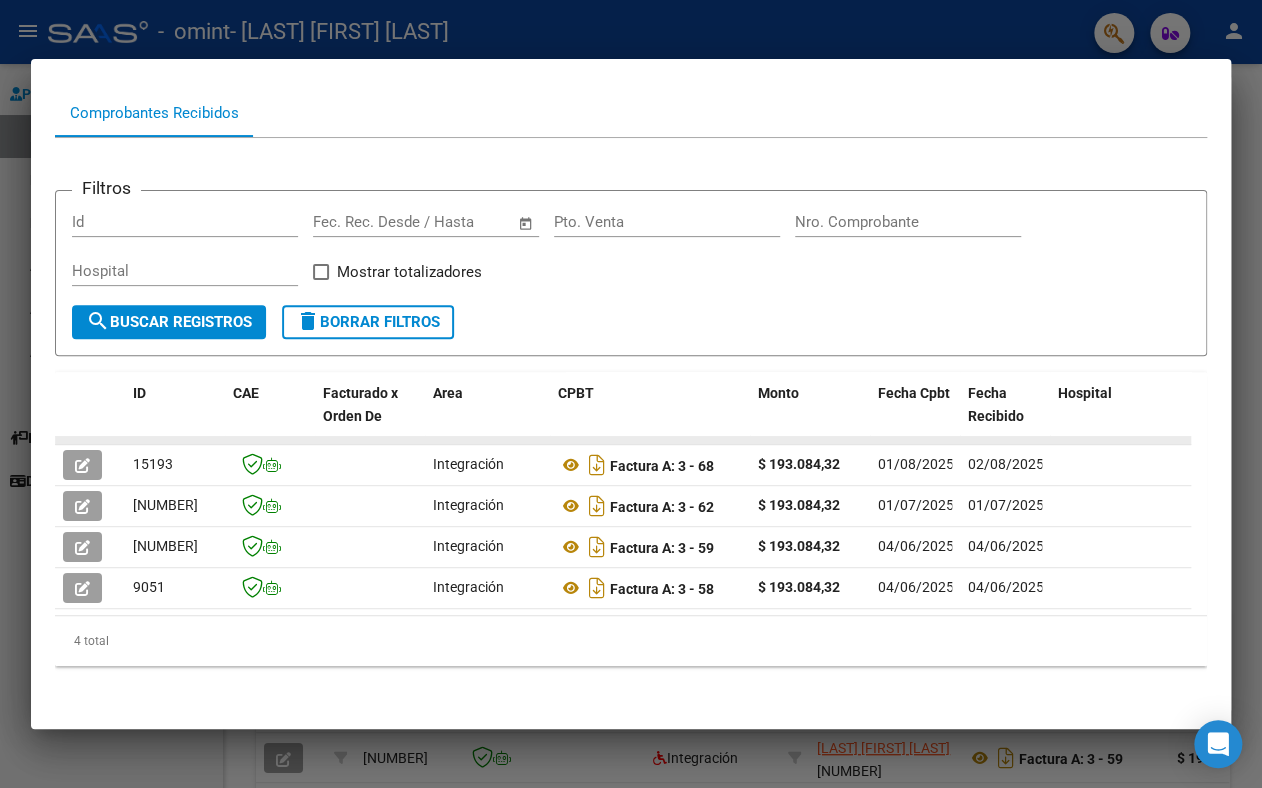 scroll, scrollTop: 0, scrollLeft: 0, axis: both 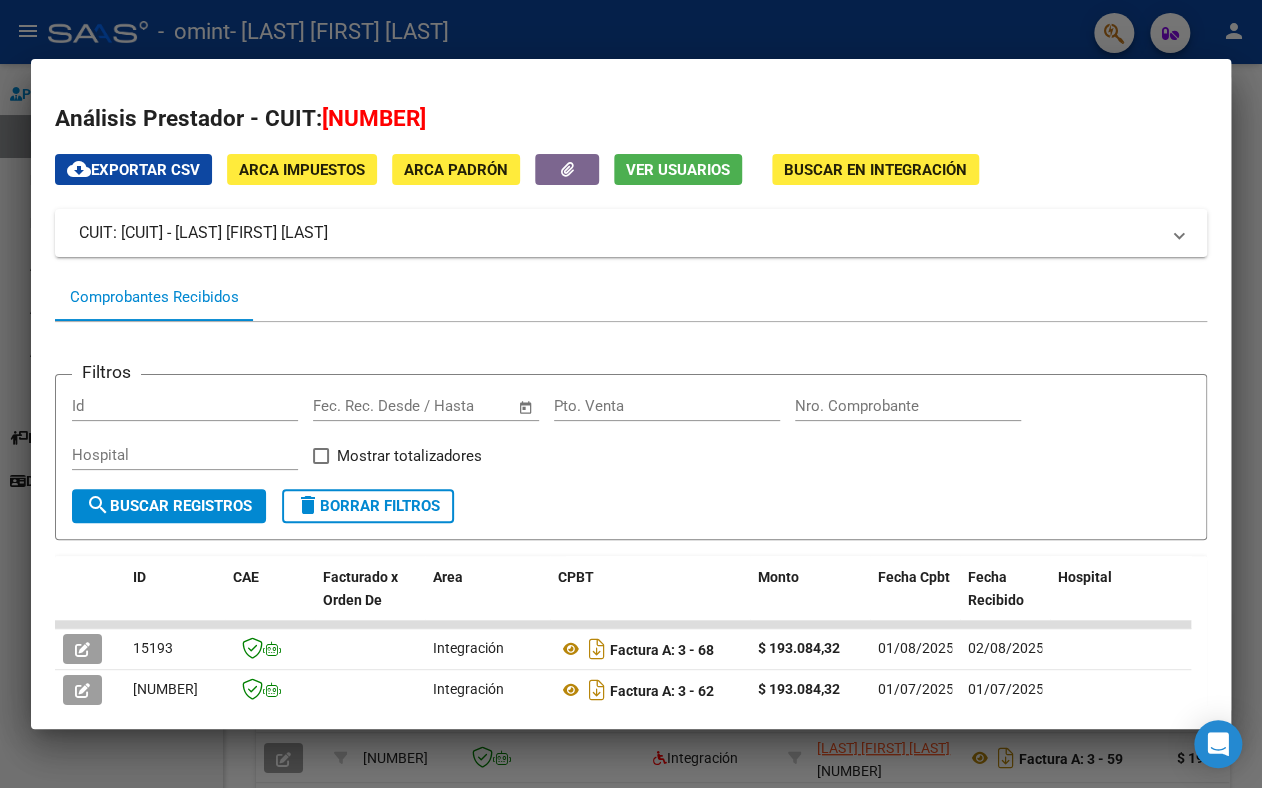 click on "ARCA Padrón" at bounding box center (456, 170) 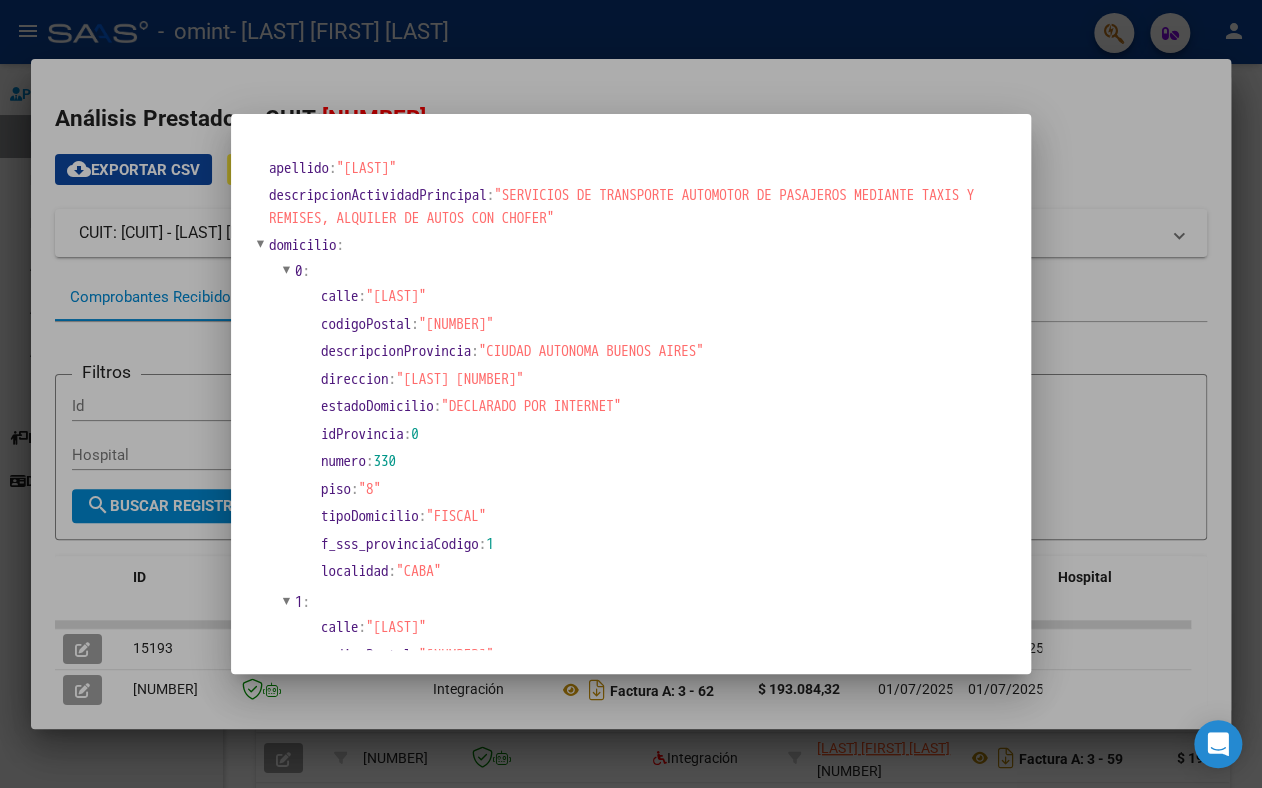 click at bounding box center (631, 394) 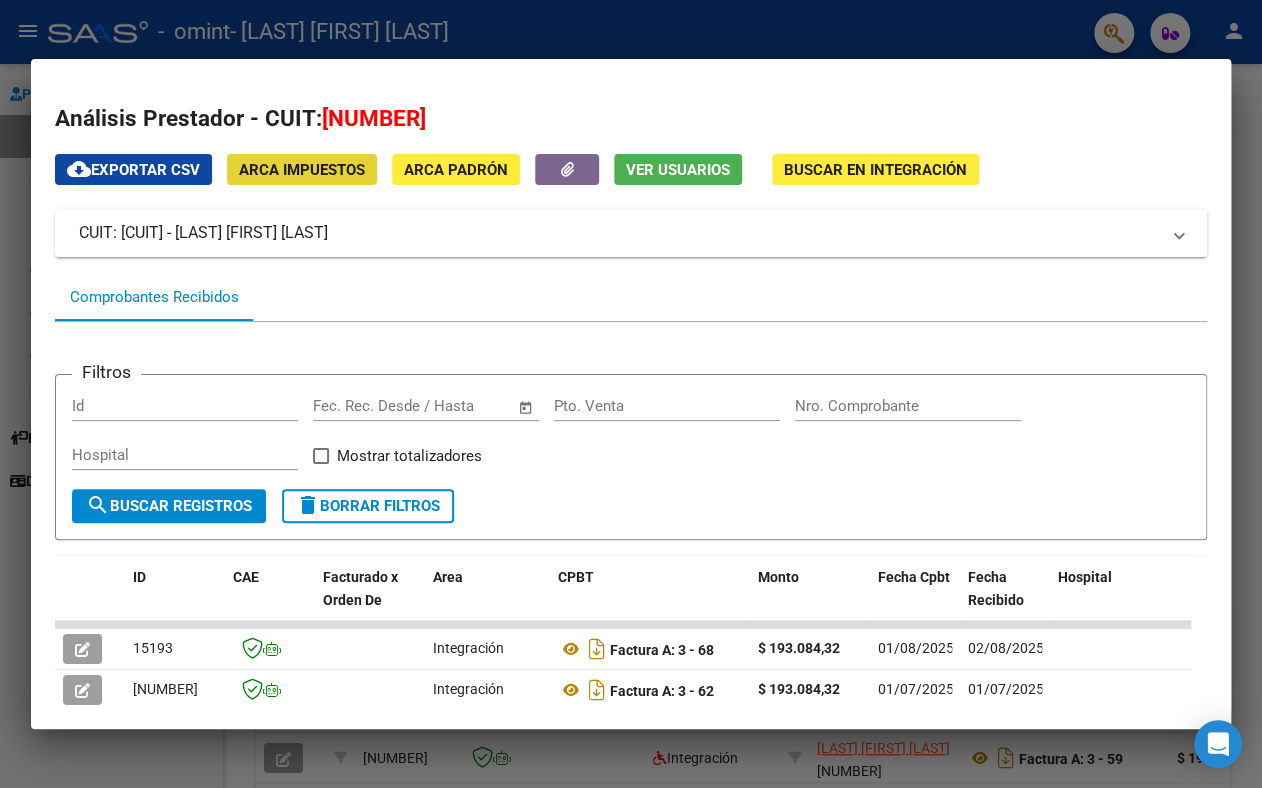 click on "ARCA Impuestos" at bounding box center [302, 170] 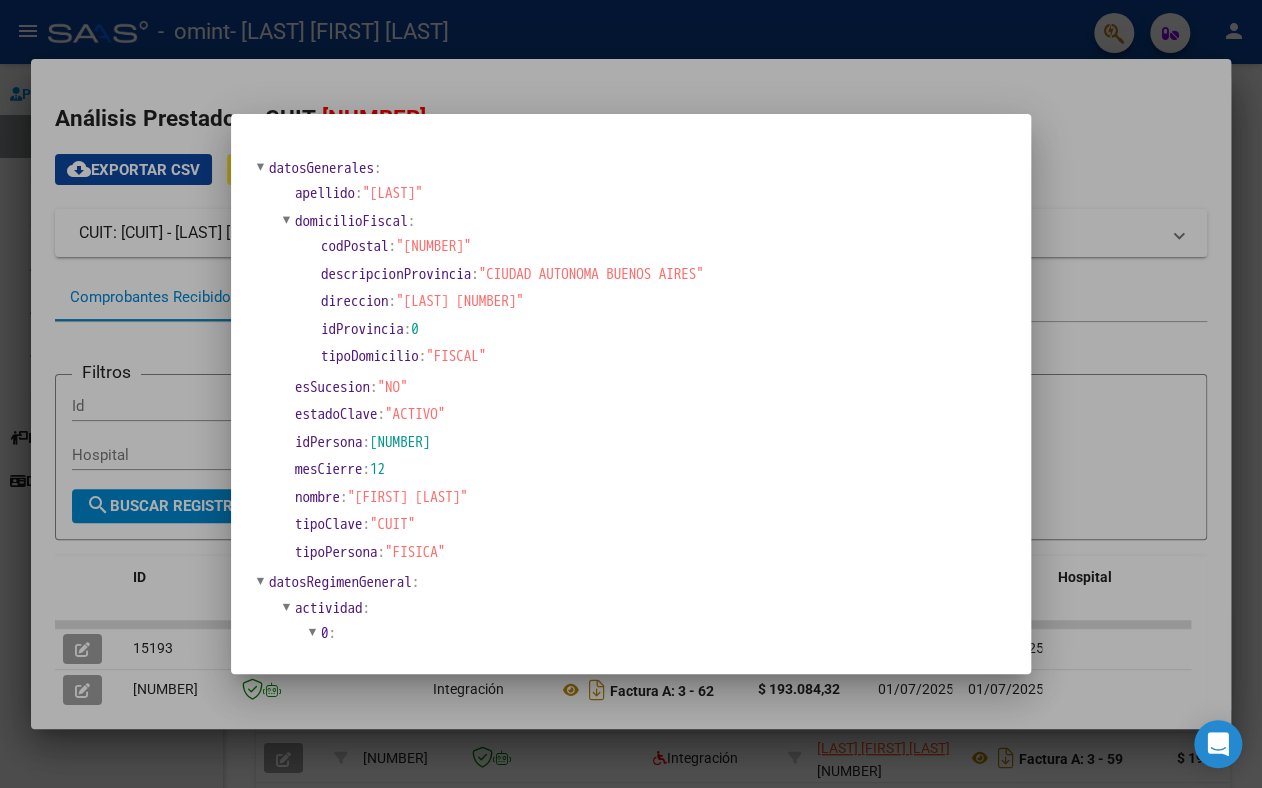 click at bounding box center (631, 394) 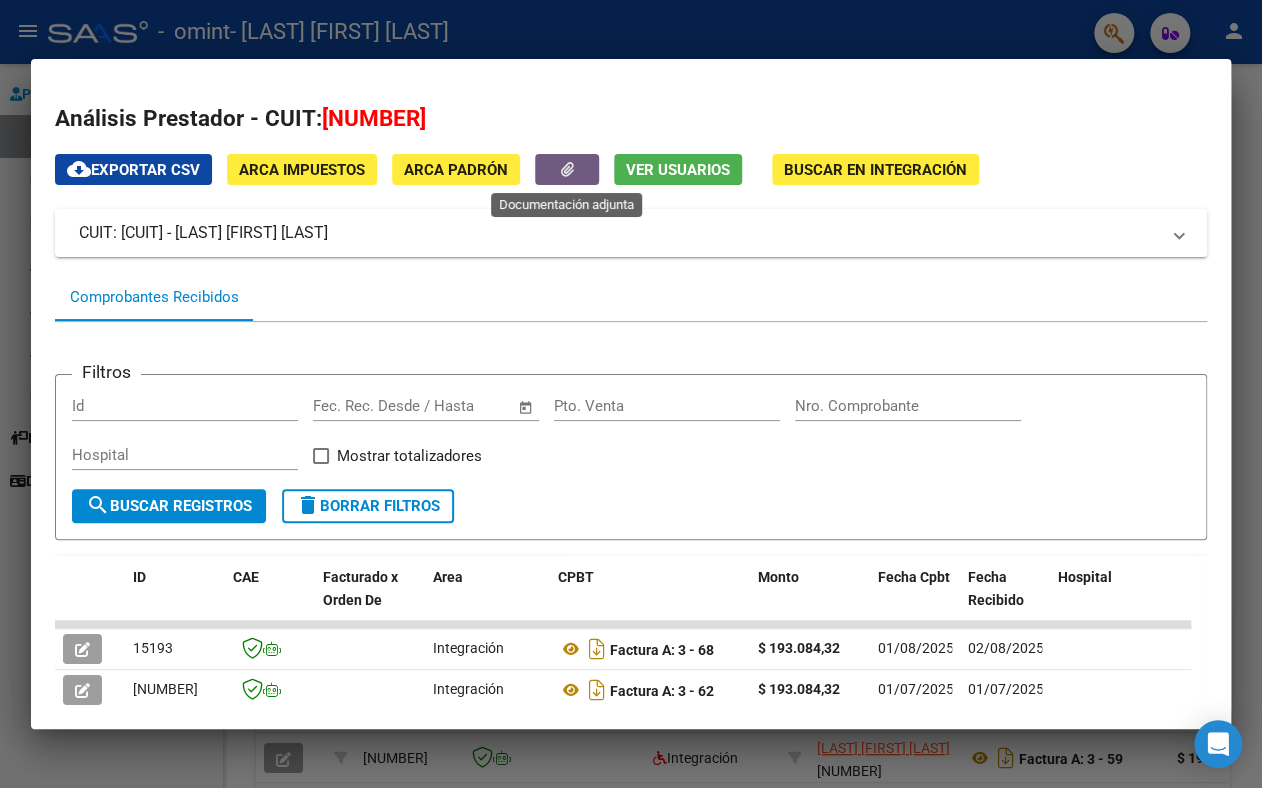 click 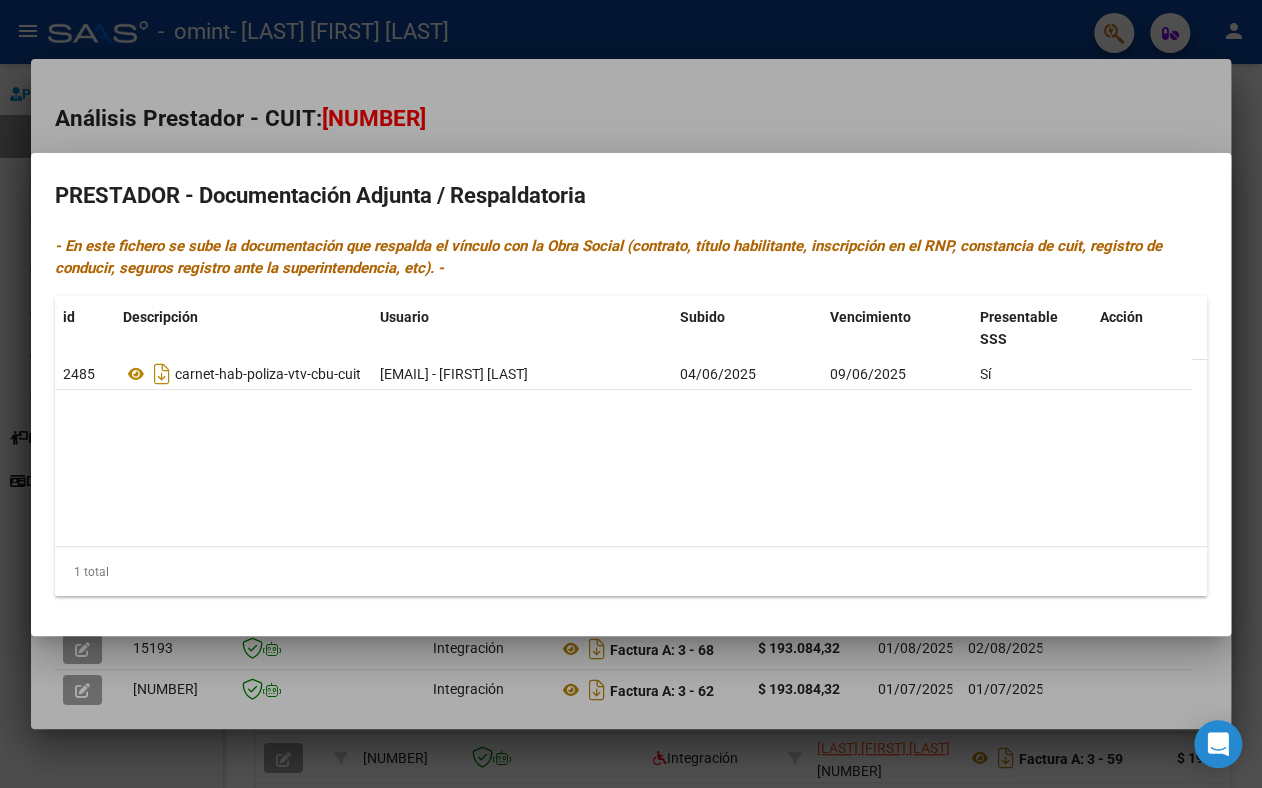 click at bounding box center [631, 394] 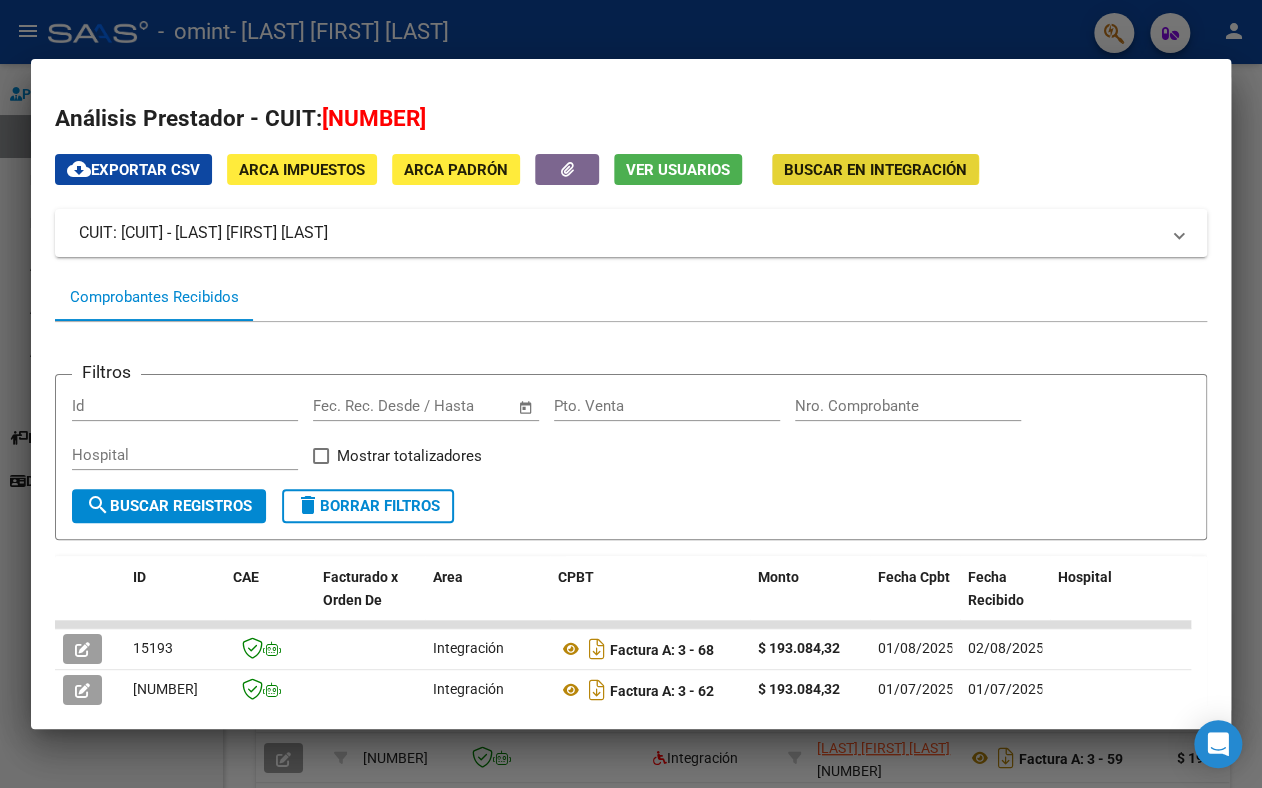 click on "Buscar en Integración" 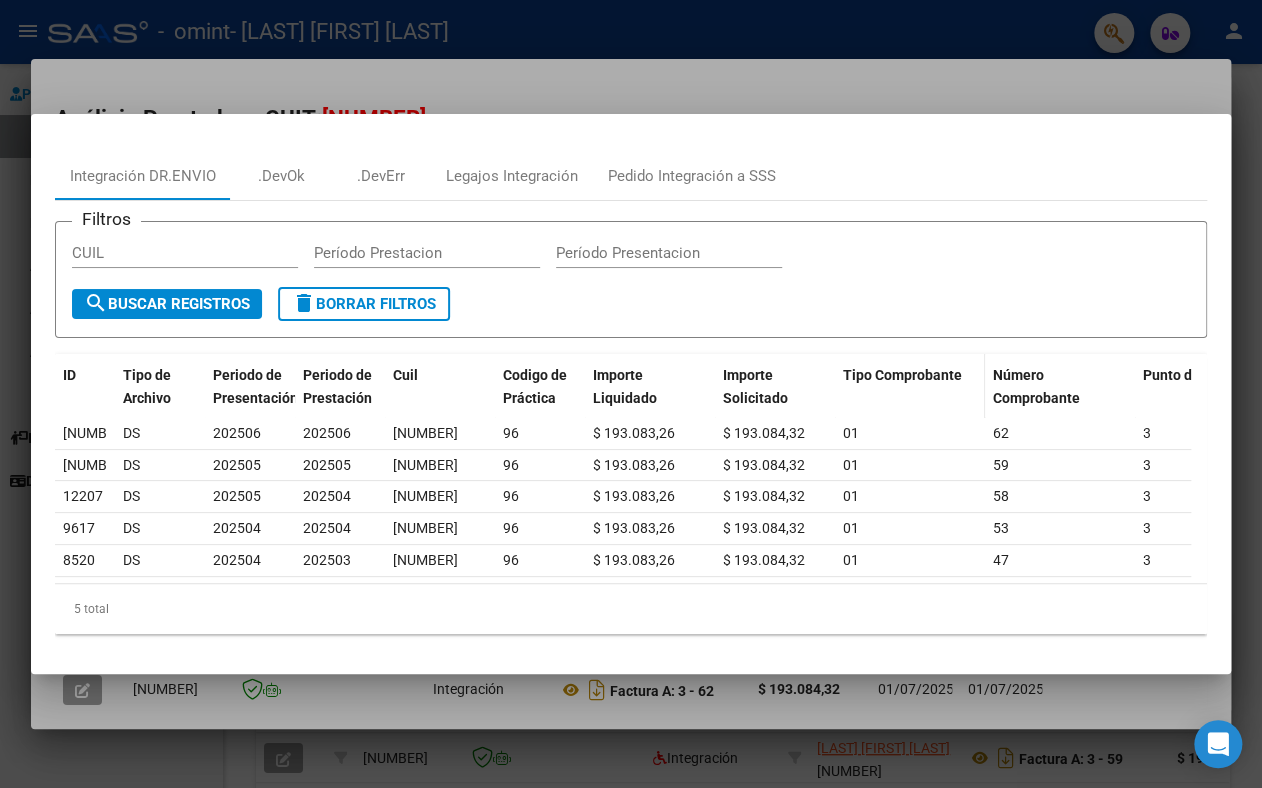 scroll, scrollTop: 14, scrollLeft: 0, axis: vertical 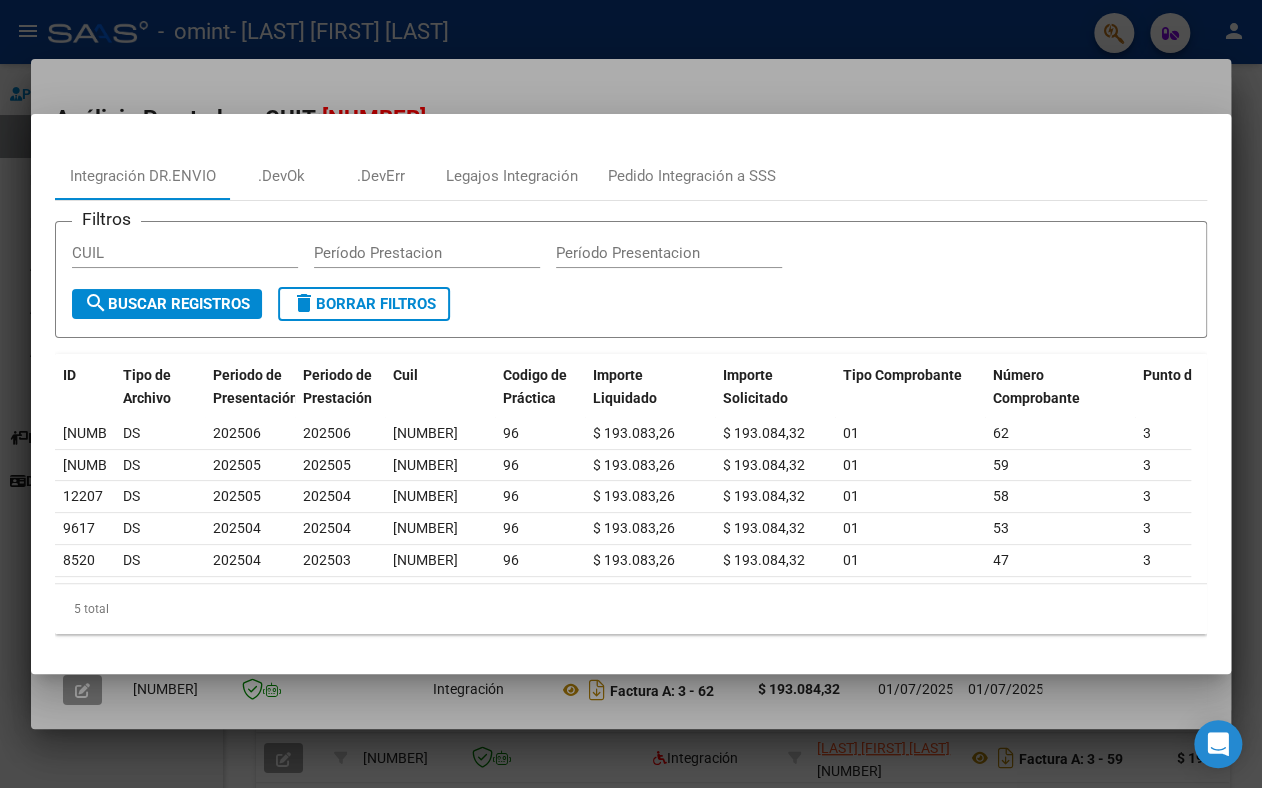 click on "CUIL" at bounding box center (185, 253) 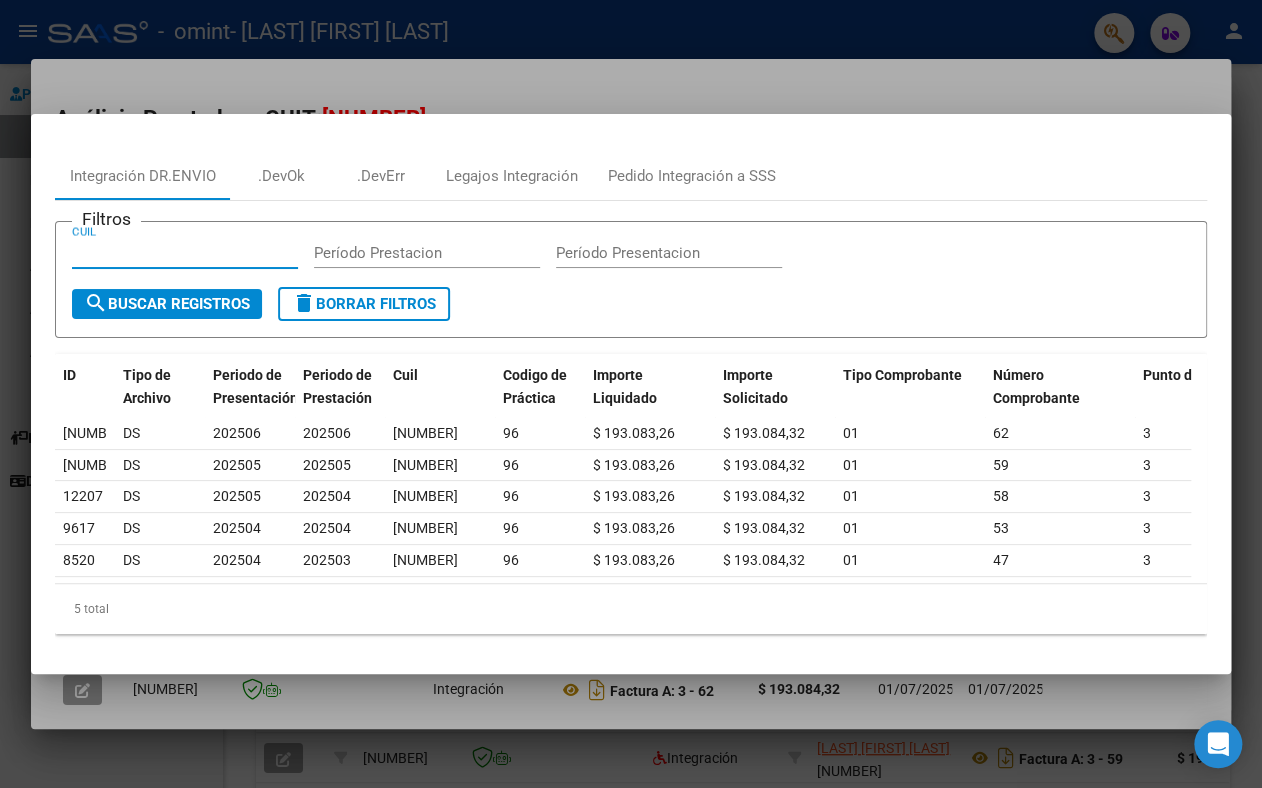 click at bounding box center [631, 394] 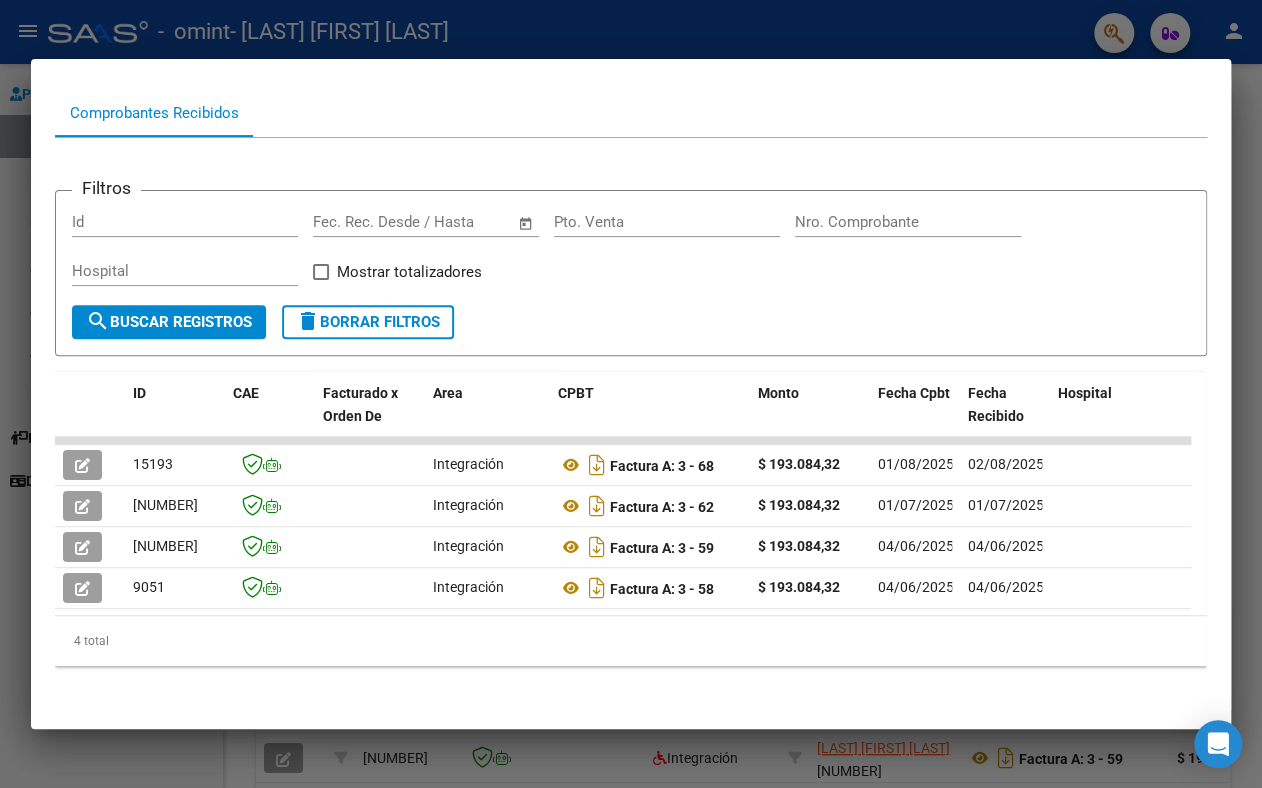 scroll, scrollTop: 224, scrollLeft: 0, axis: vertical 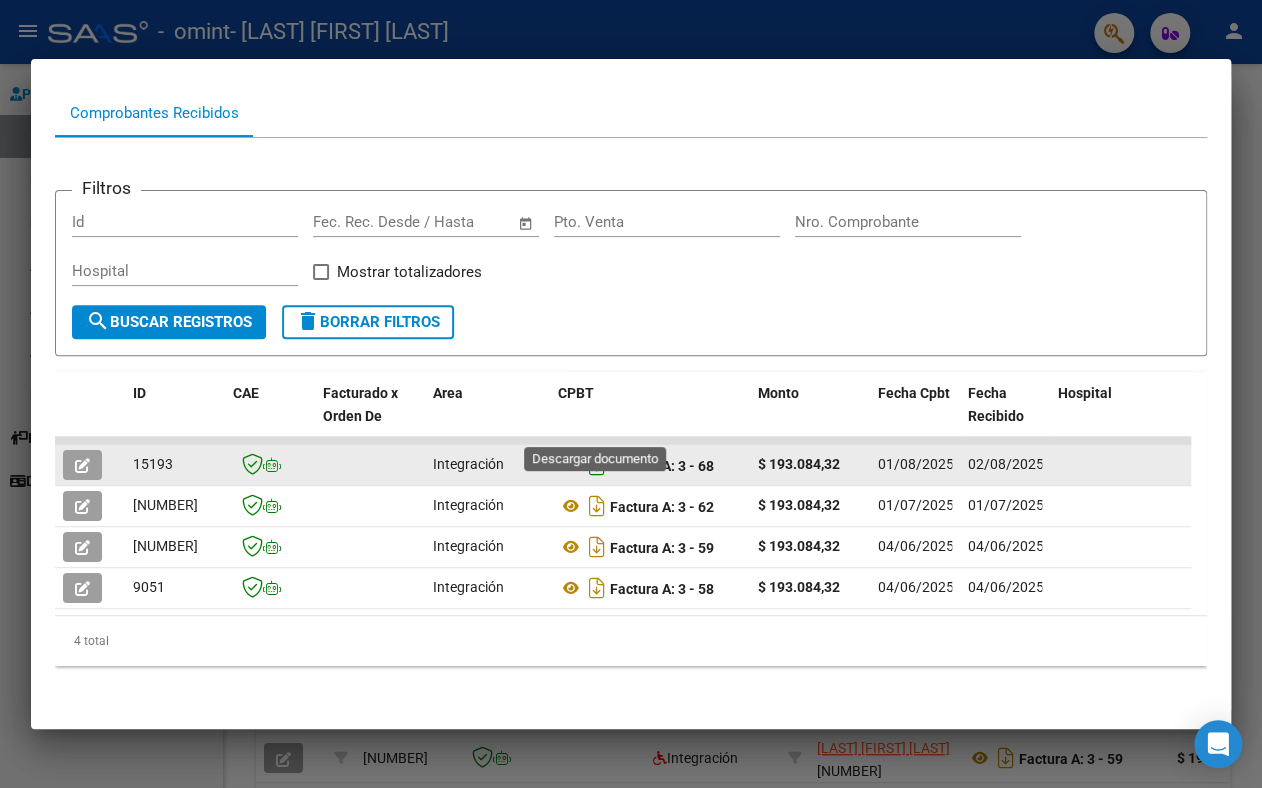 click 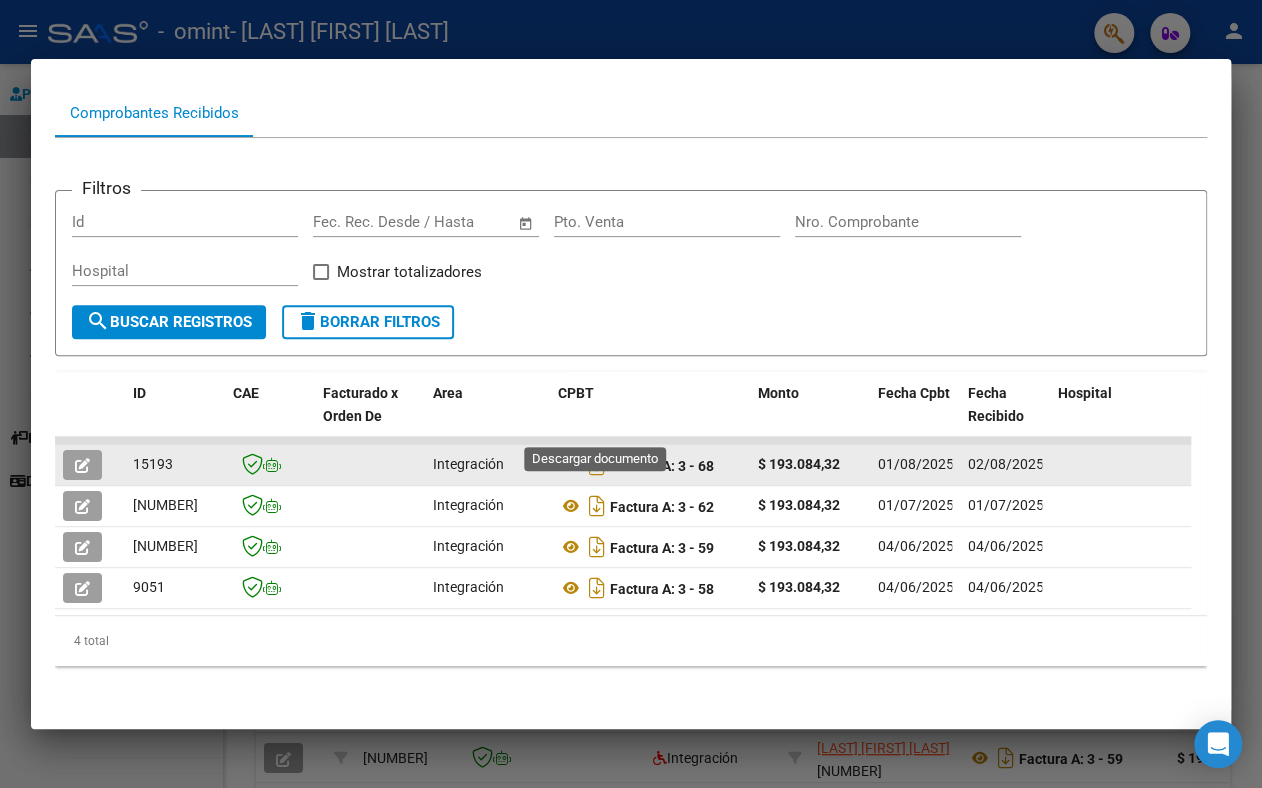 scroll, scrollTop: 224, scrollLeft: 0, axis: vertical 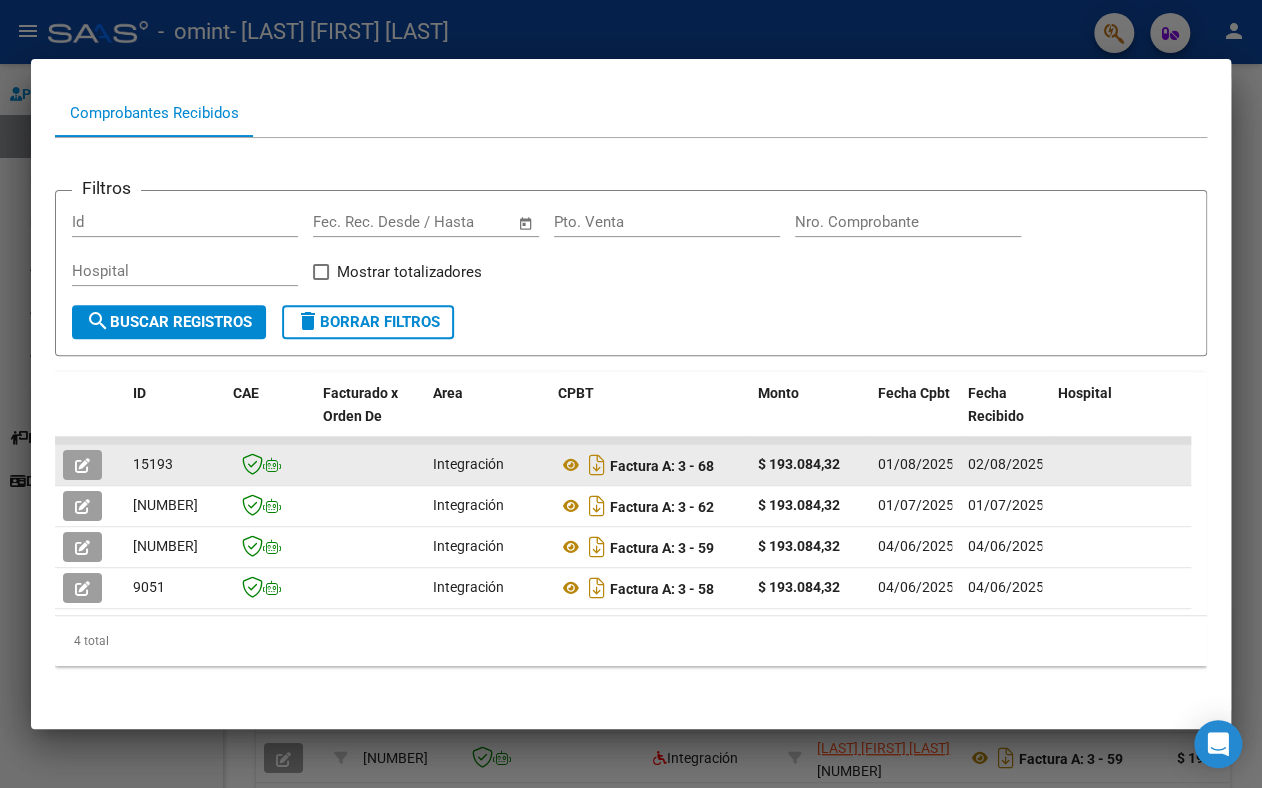 click 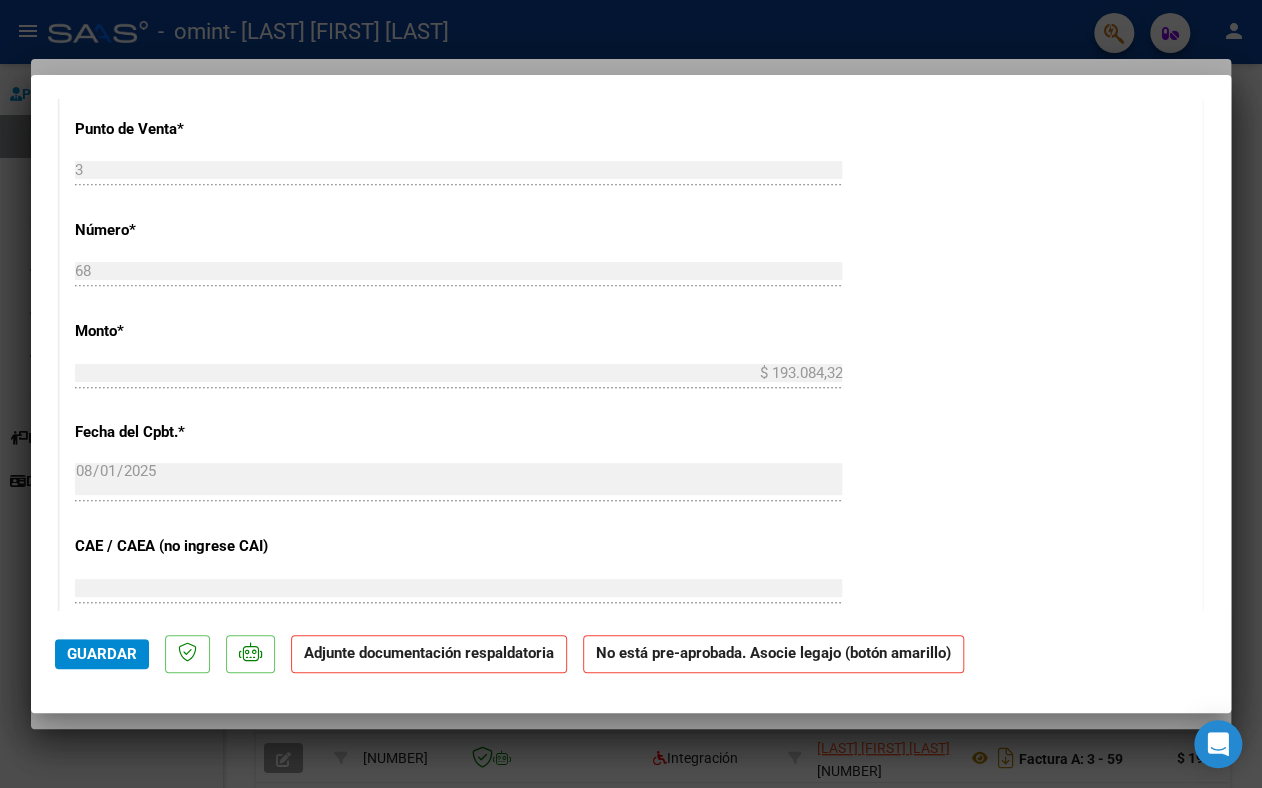 scroll, scrollTop: 900, scrollLeft: 0, axis: vertical 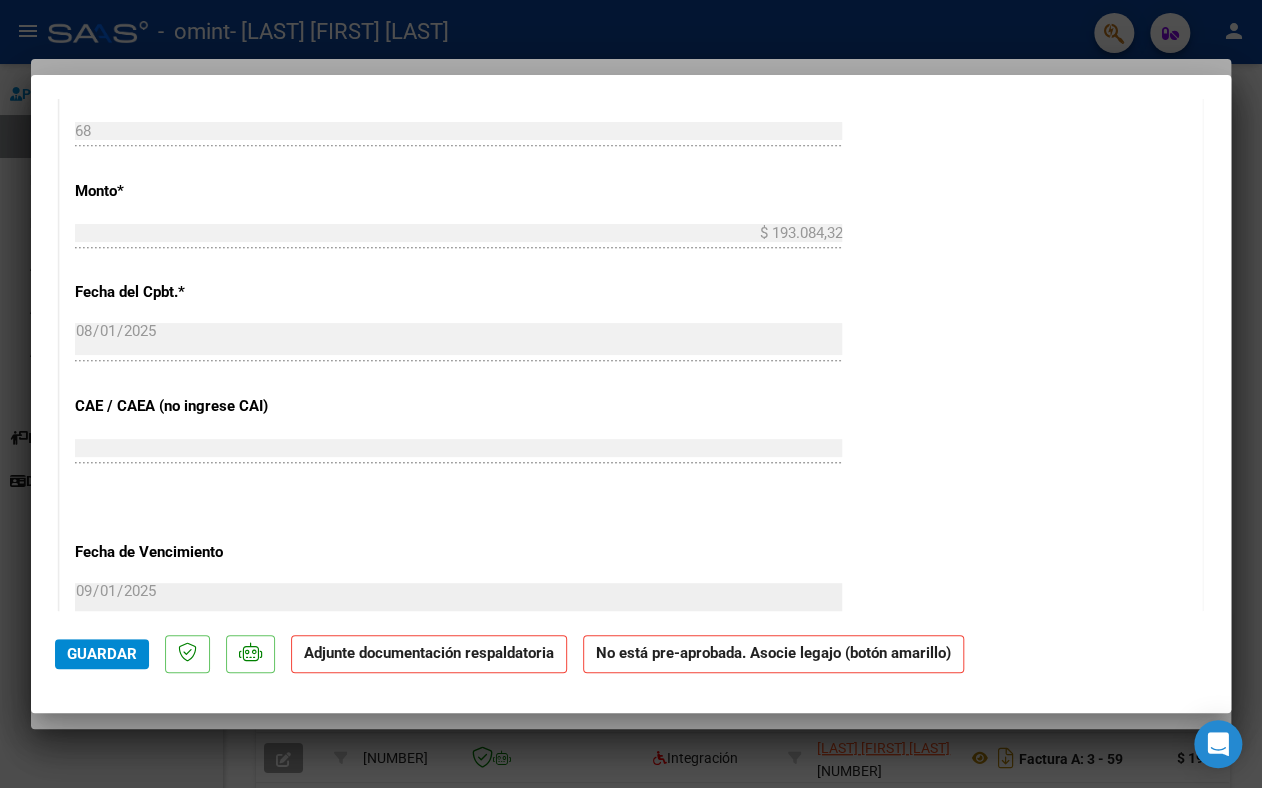 click on "Adjunte documentación respaldatoria" 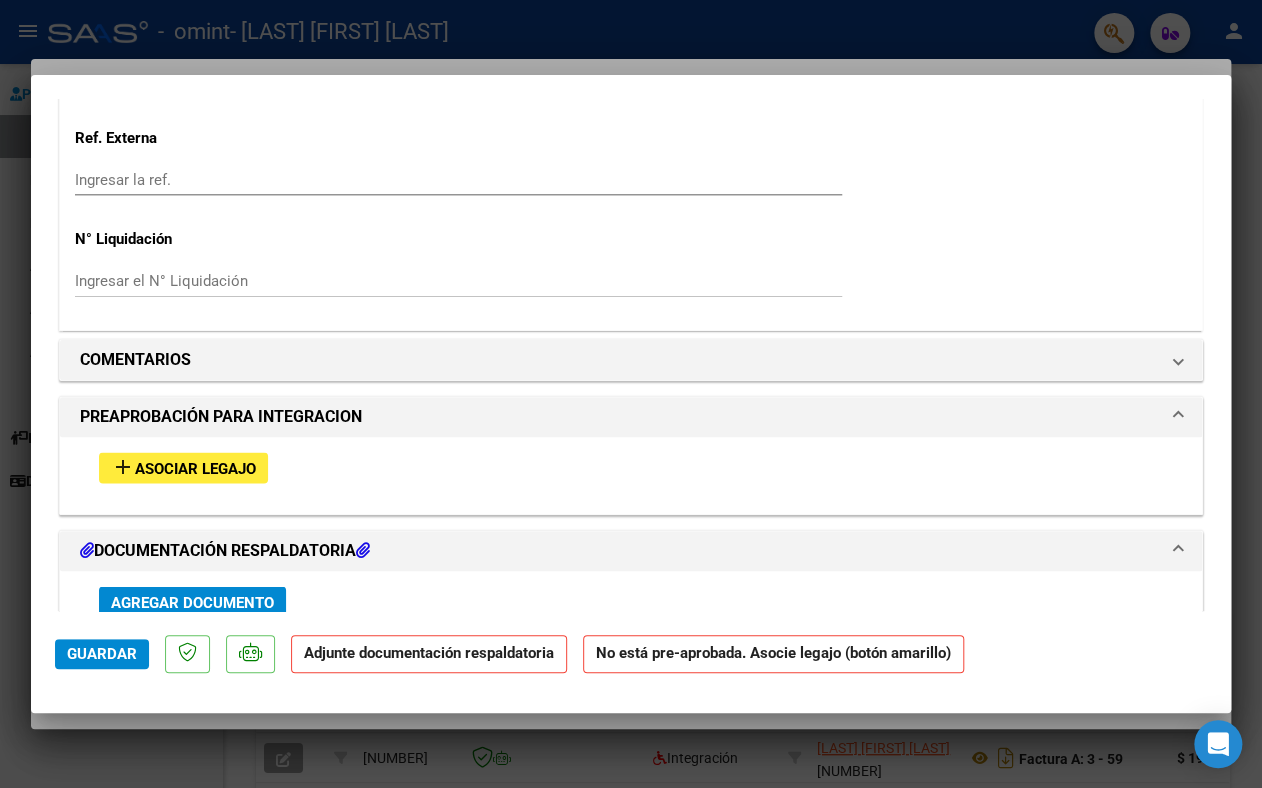 scroll, scrollTop: 1500, scrollLeft: 0, axis: vertical 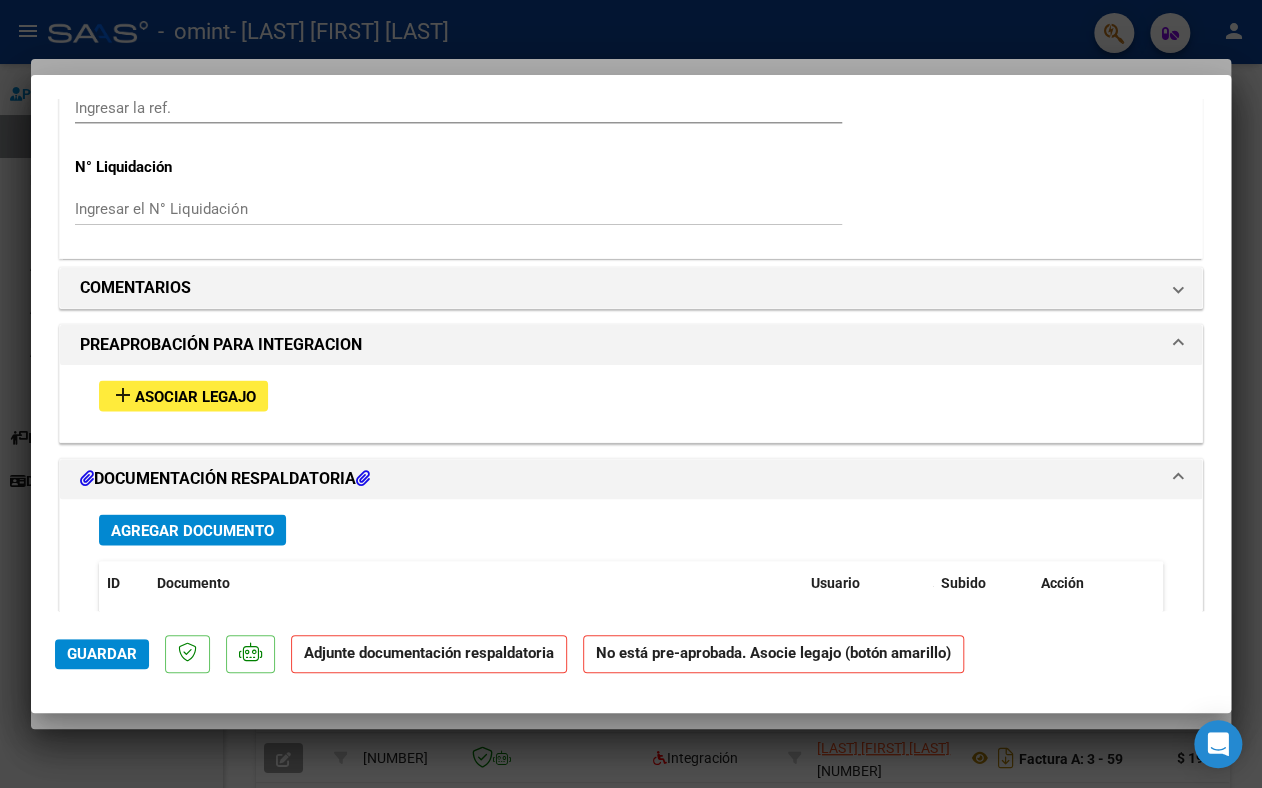 click on "Agregar Documento" at bounding box center (192, 530) 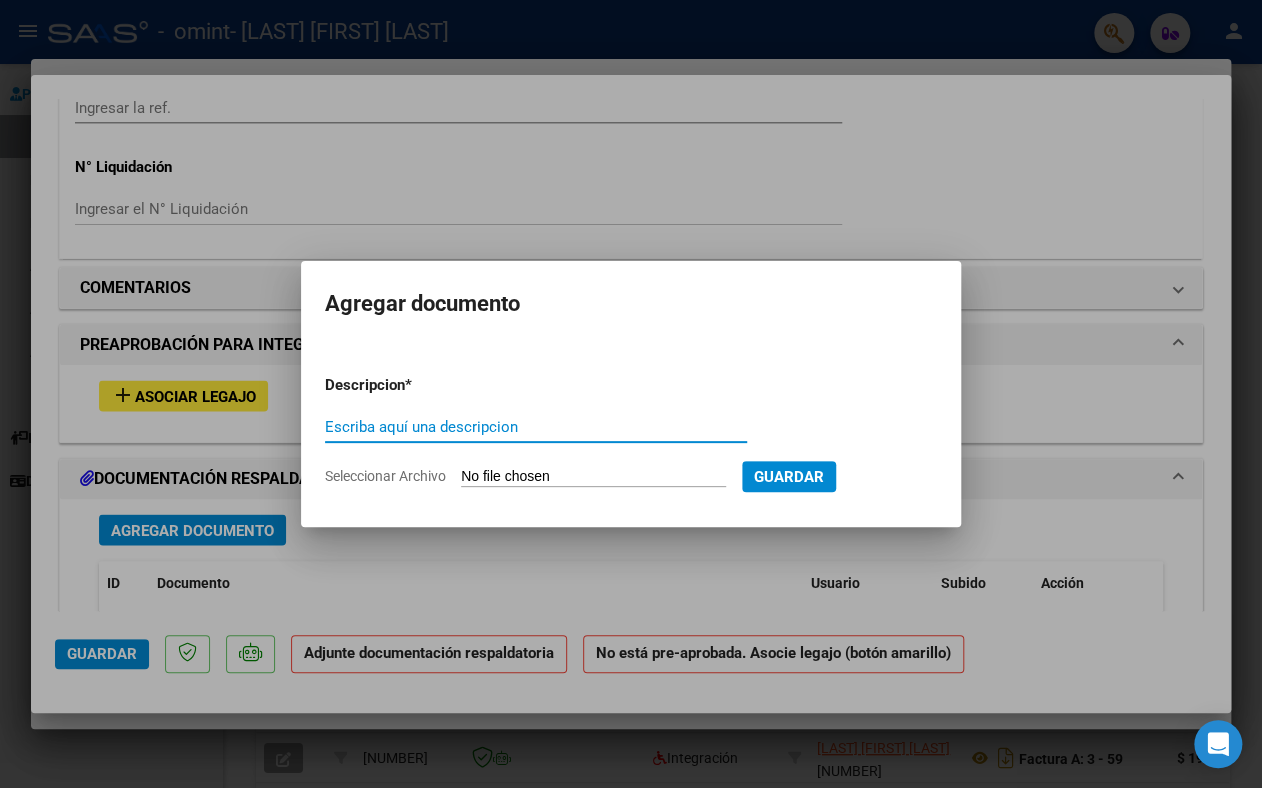click on "Escriba aquí una descripcion" at bounding box center (536, 427) 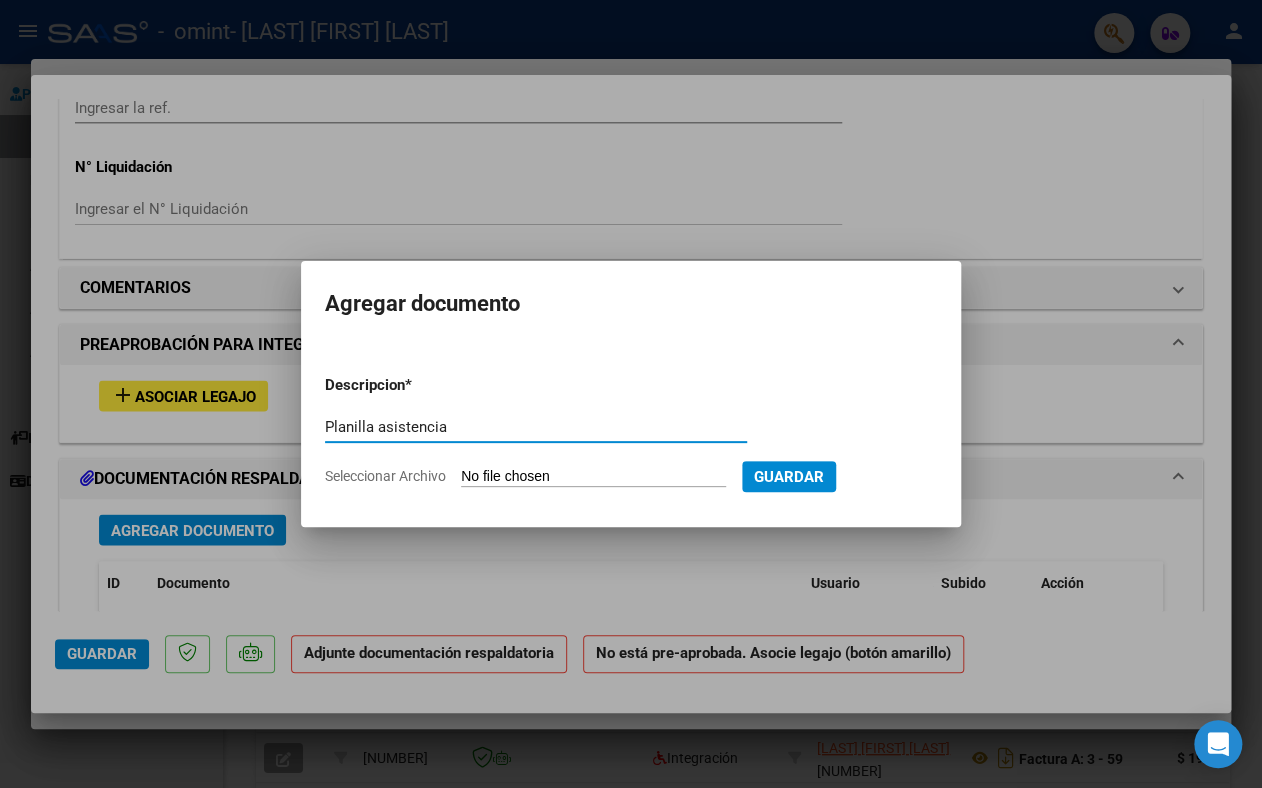 type on "Planilla asistencia" 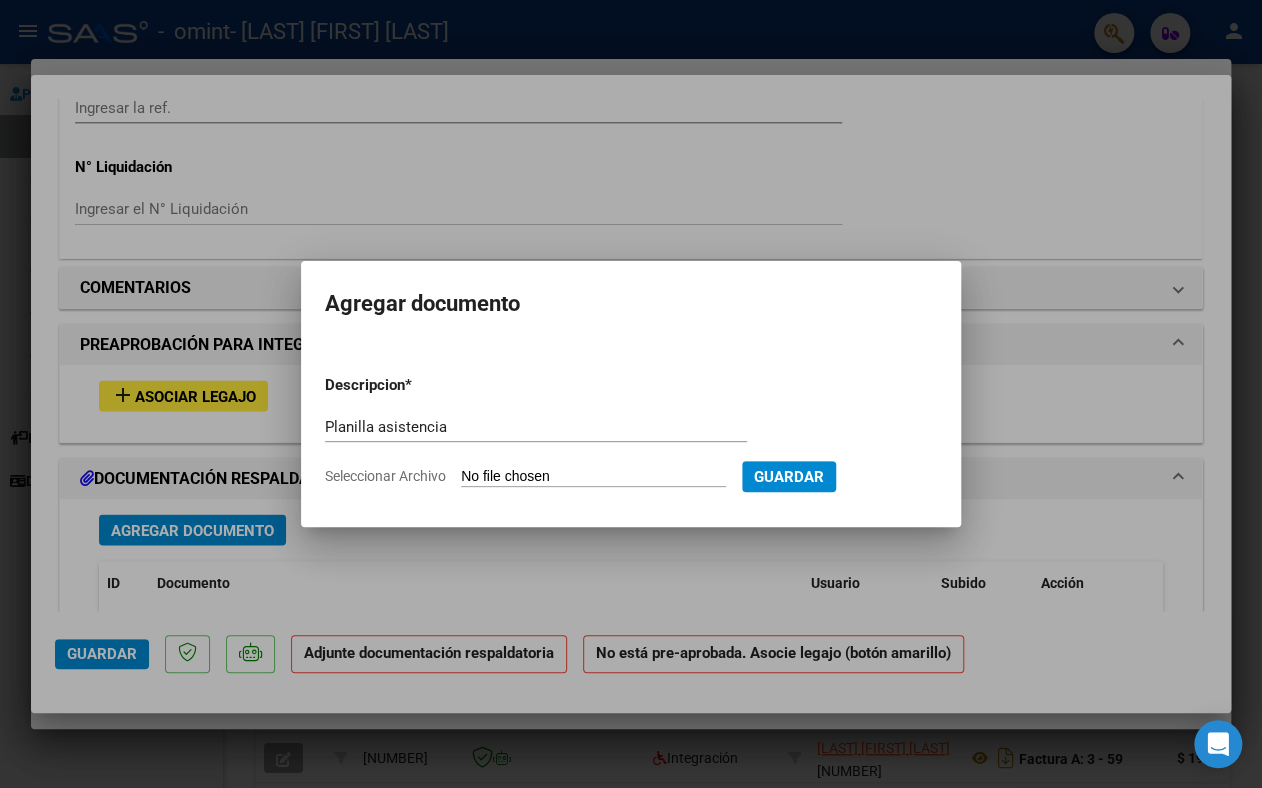type on "C:\fakepath\[FILENAME].pdf" 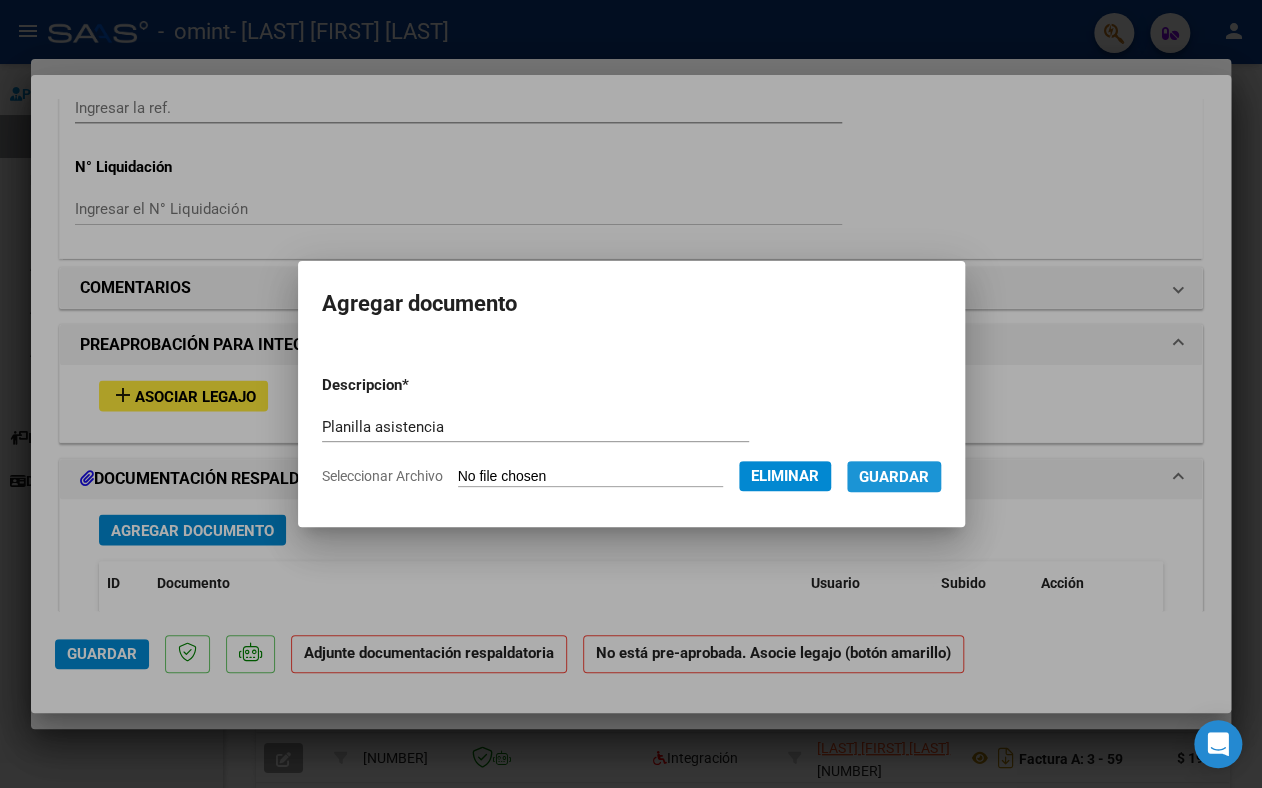 click on "Guardar" at bounding box center (894, 477) 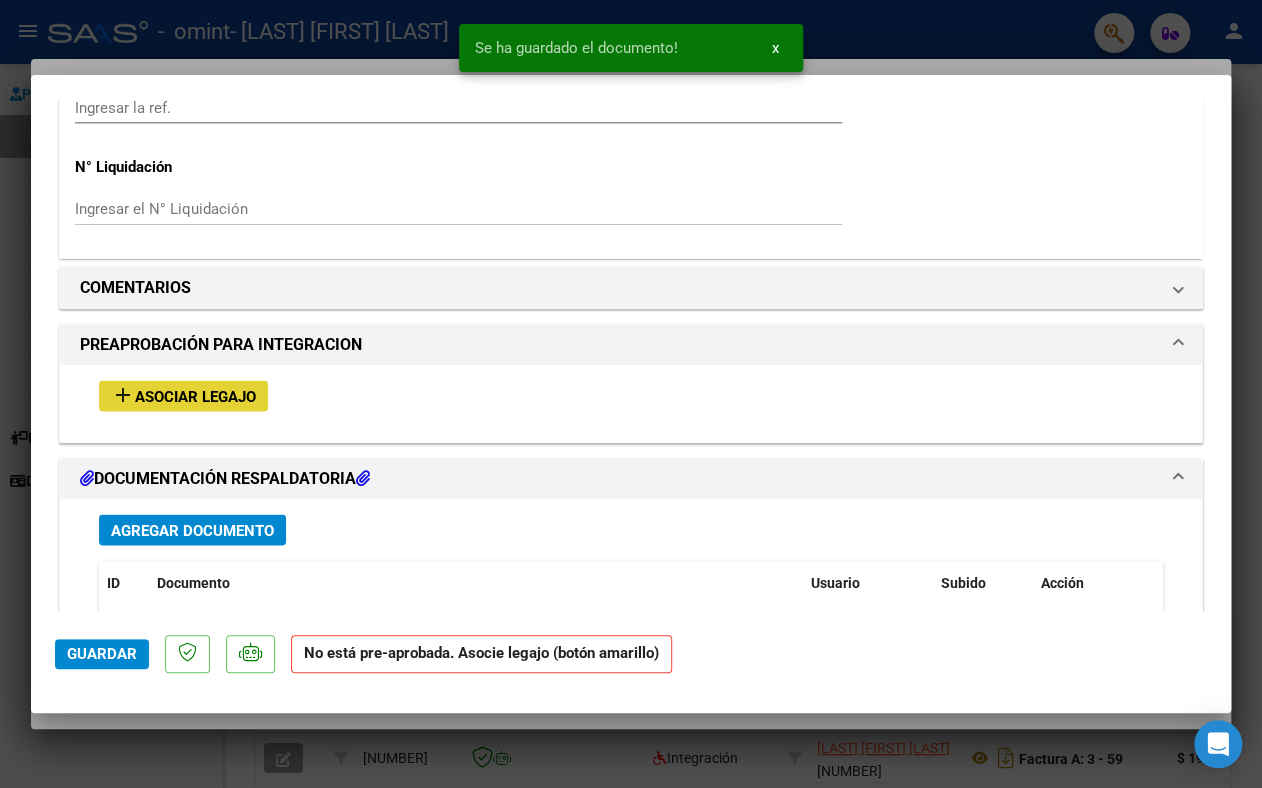 click on "Asociar Legajo" at bounding box center (195, 396) 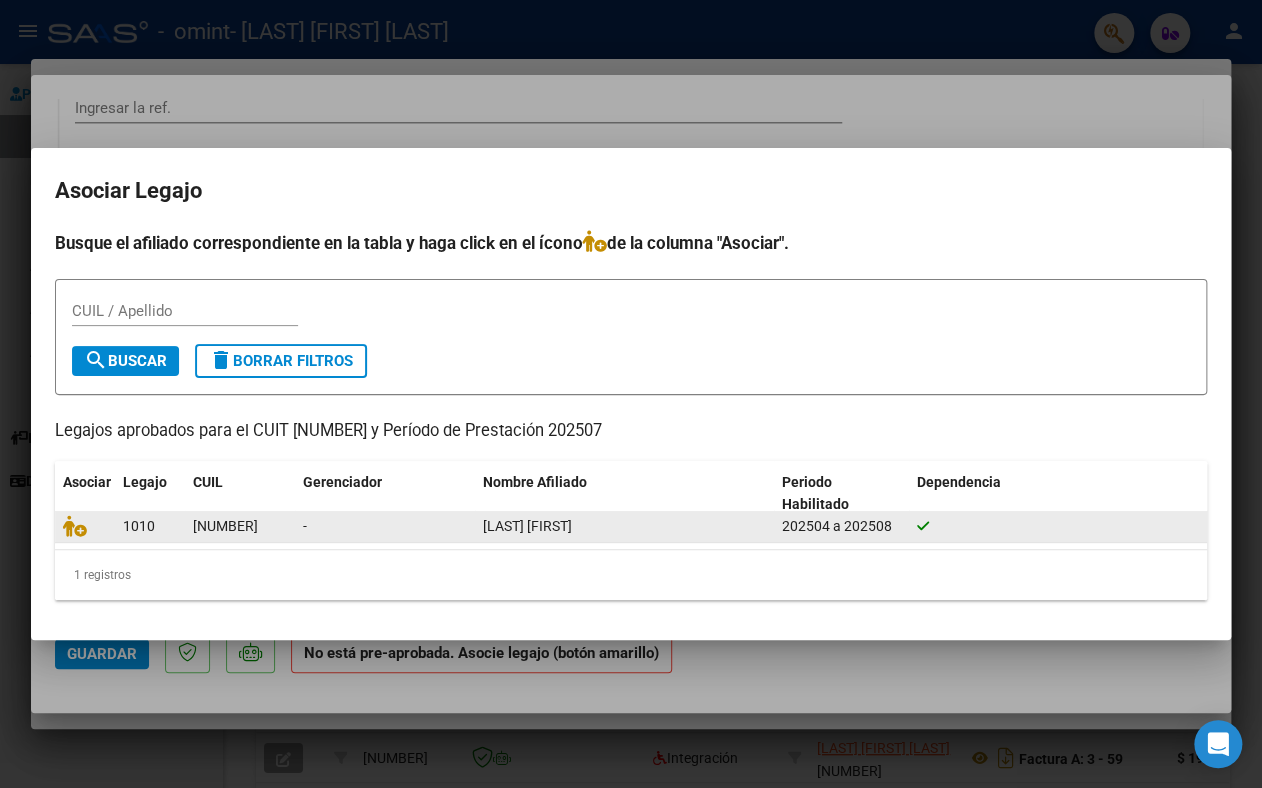 click 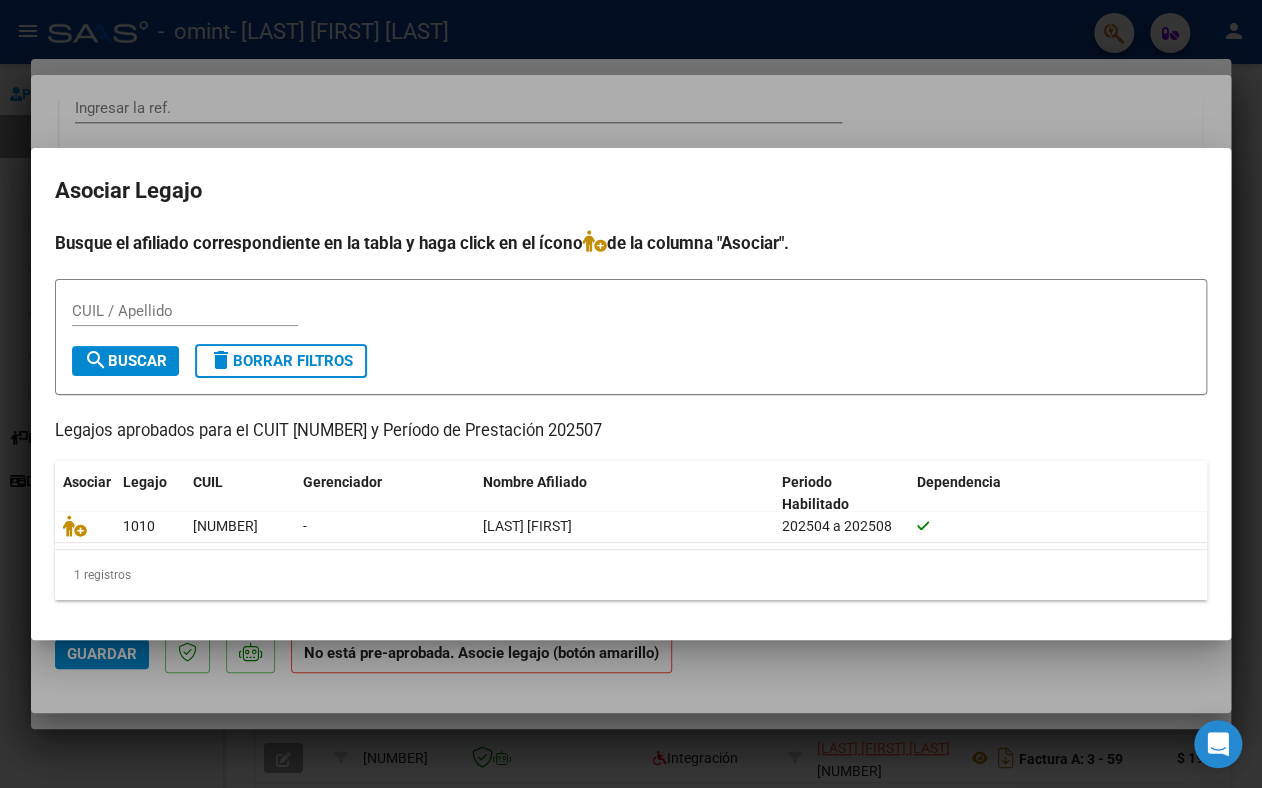 click on "CUIL / Apellido" at bounding box center [185, 311] 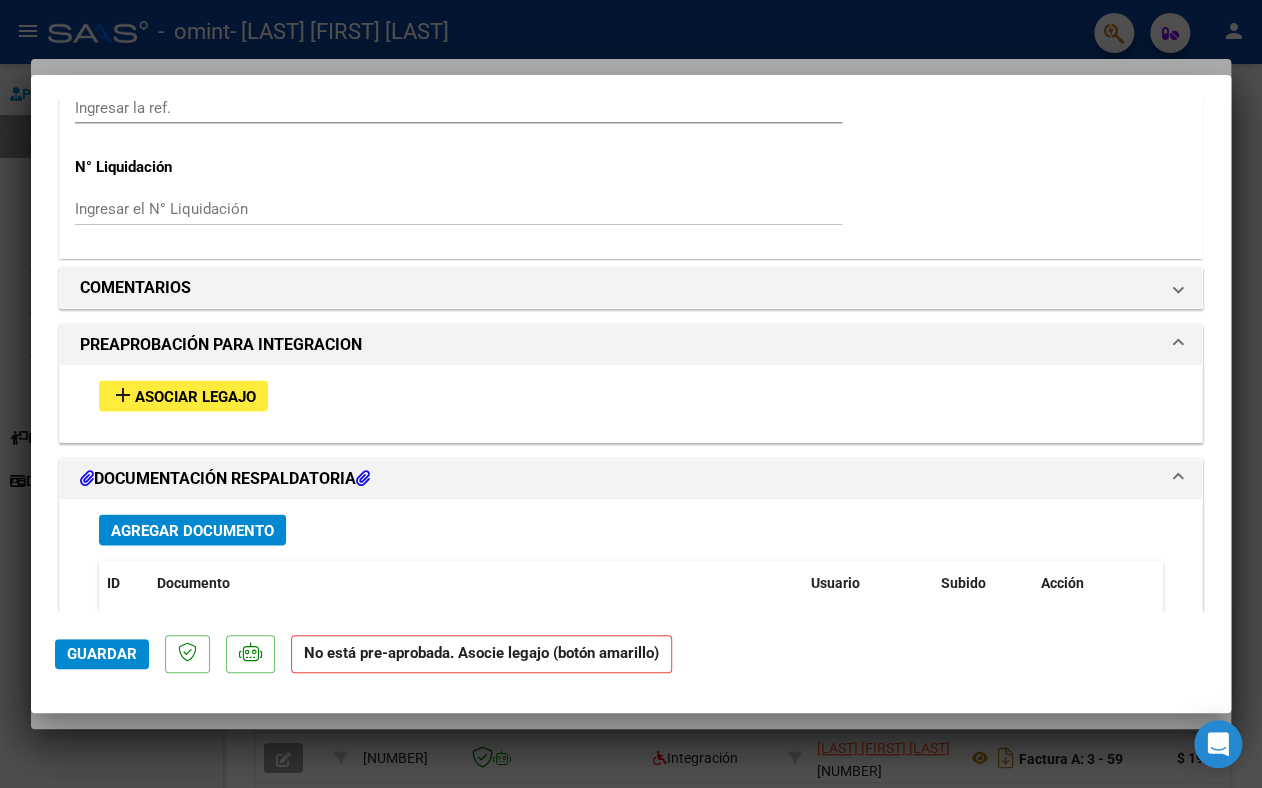 click on "add" at bounding box center [123, 394] 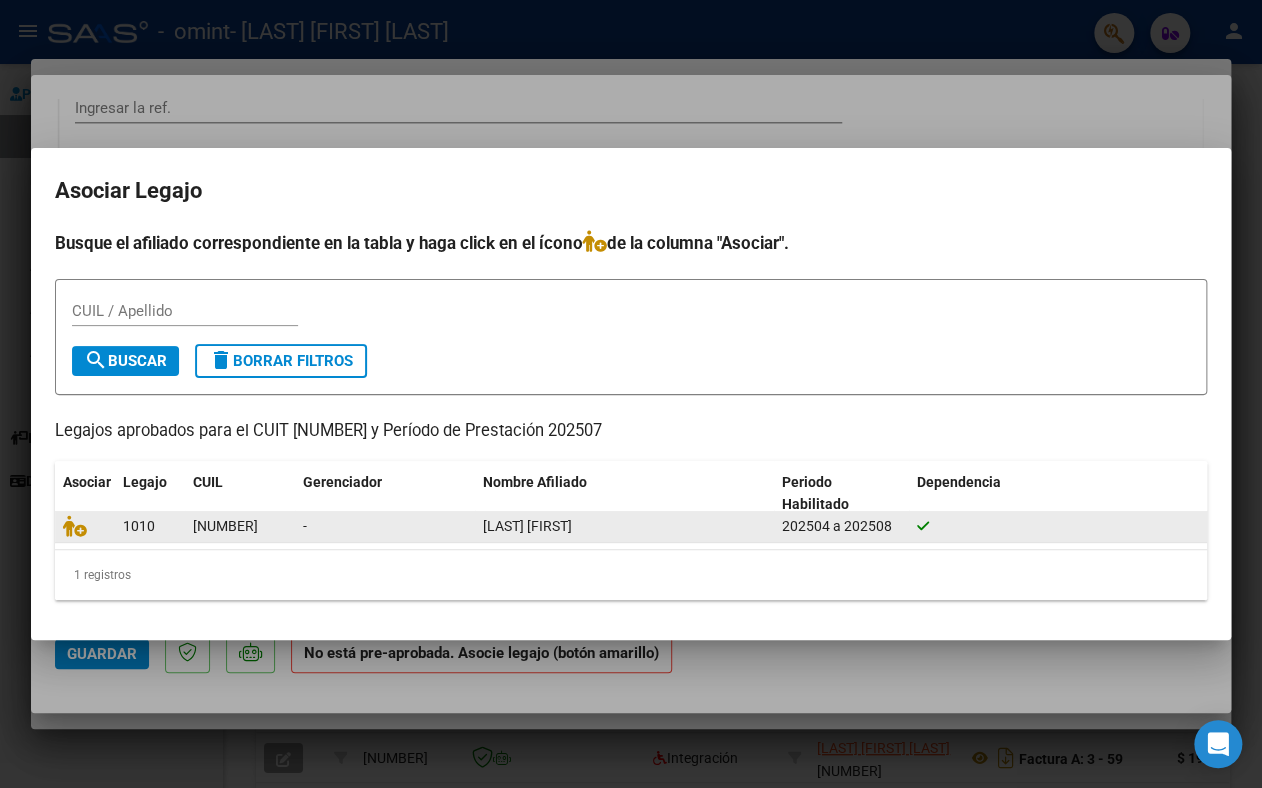 click on "202504 a 202508" 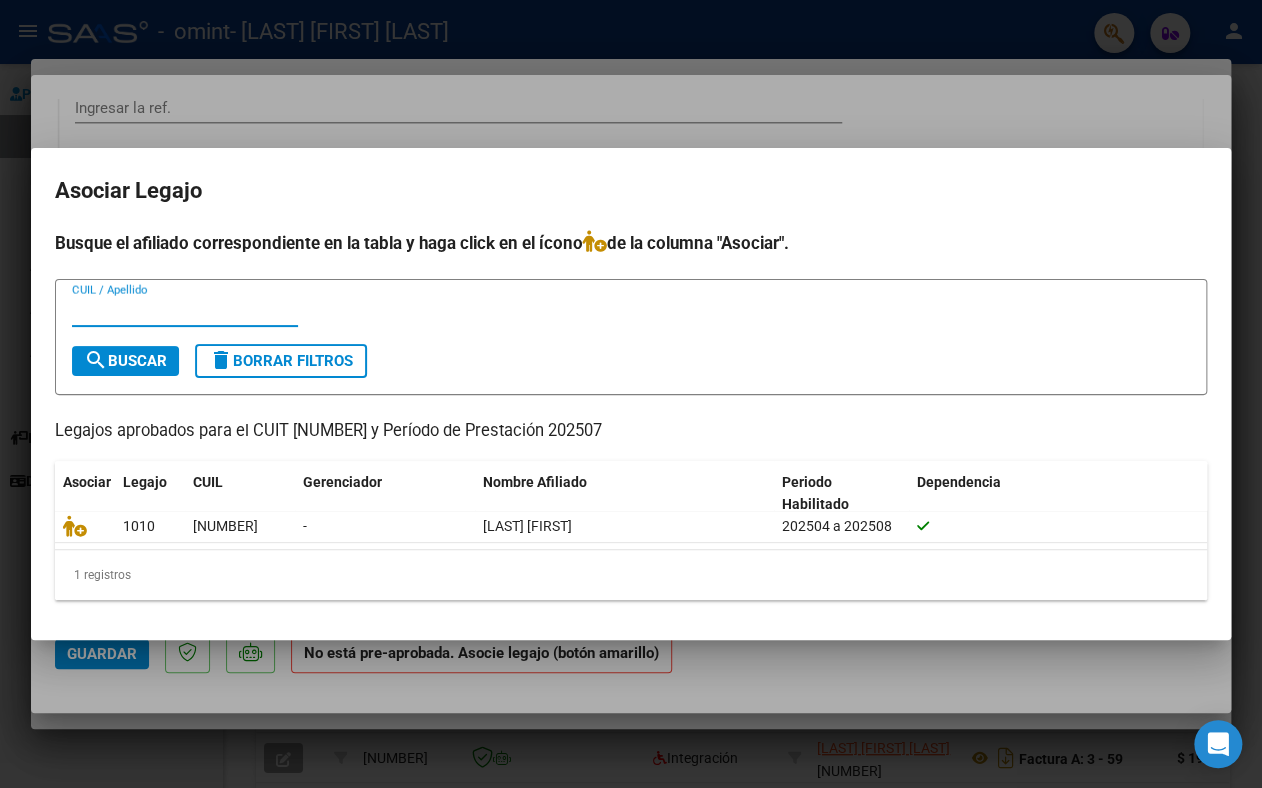 click on "CUIL / Apellido" at bounding box center [185, 311] 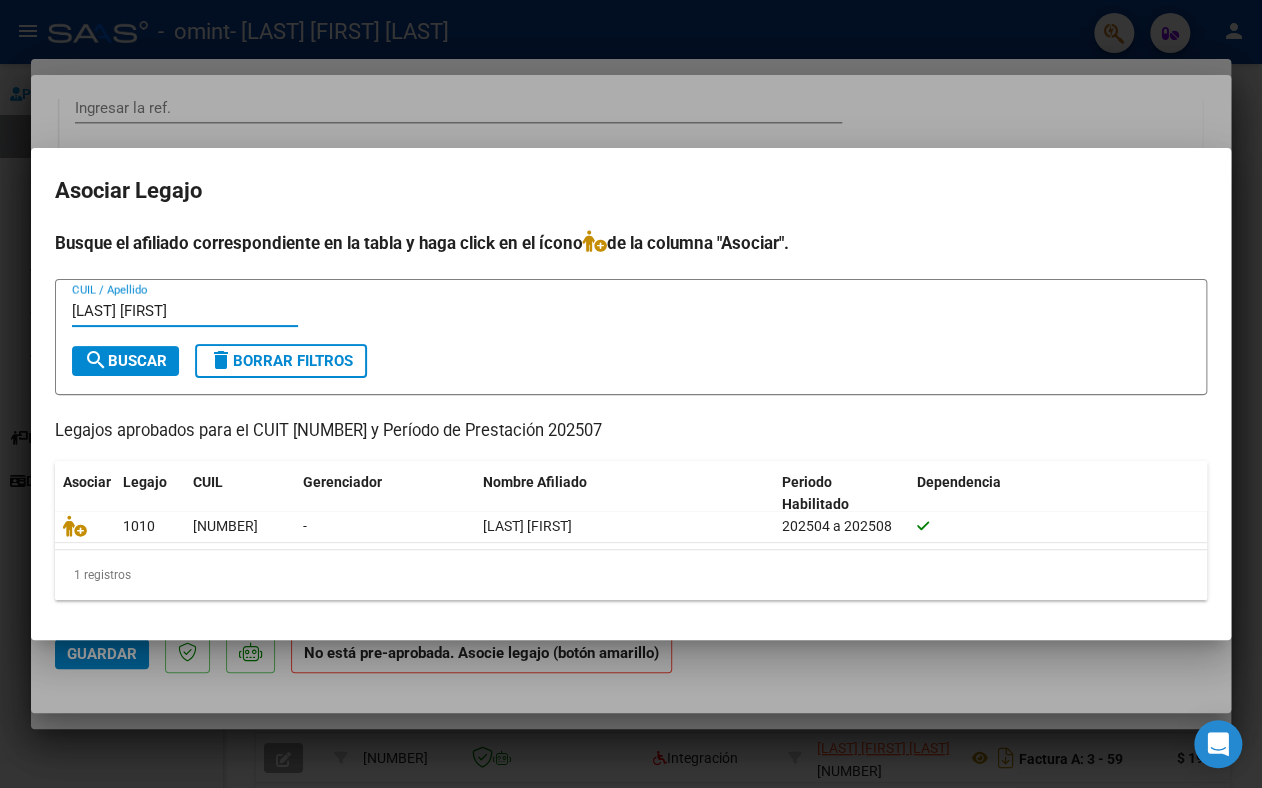 click on "[LAST] [FIRST]" at bounding box center [185, 311] 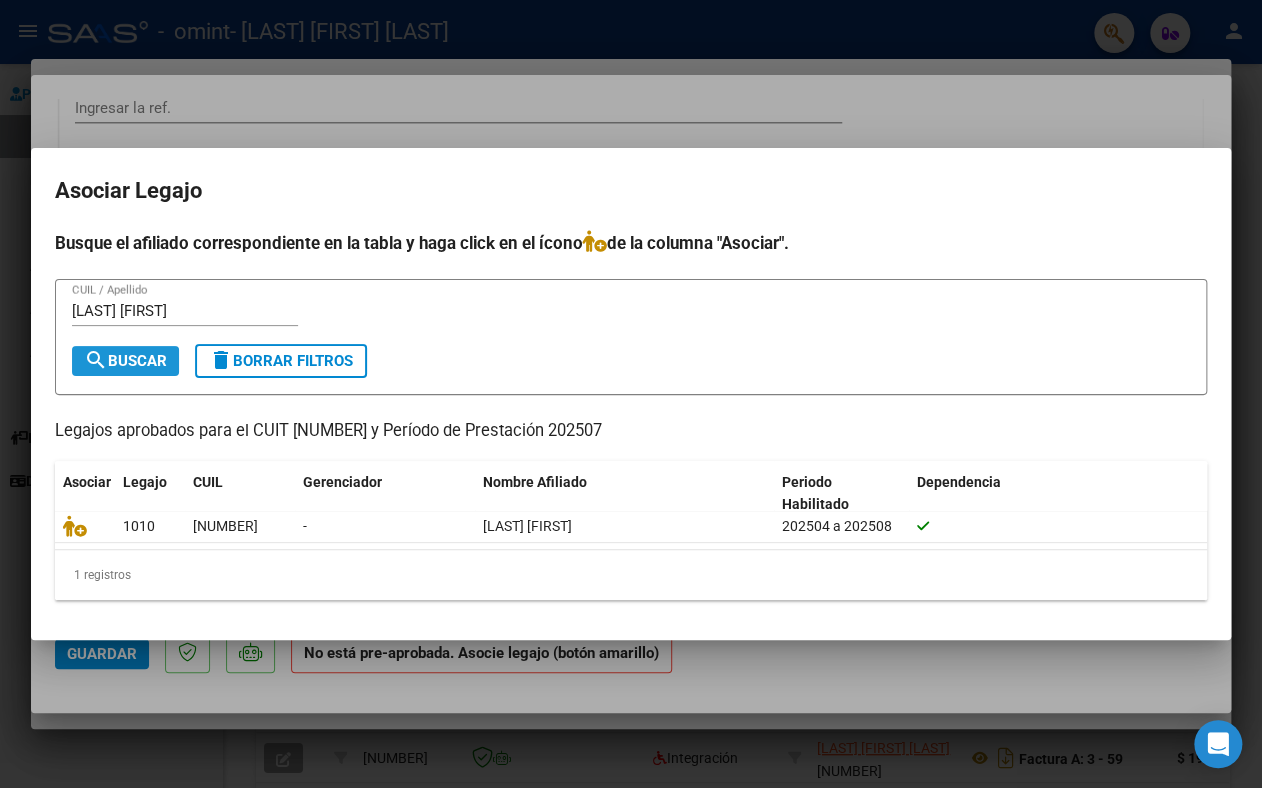 click on "search  Buscar" at bounding box center [125, 361] 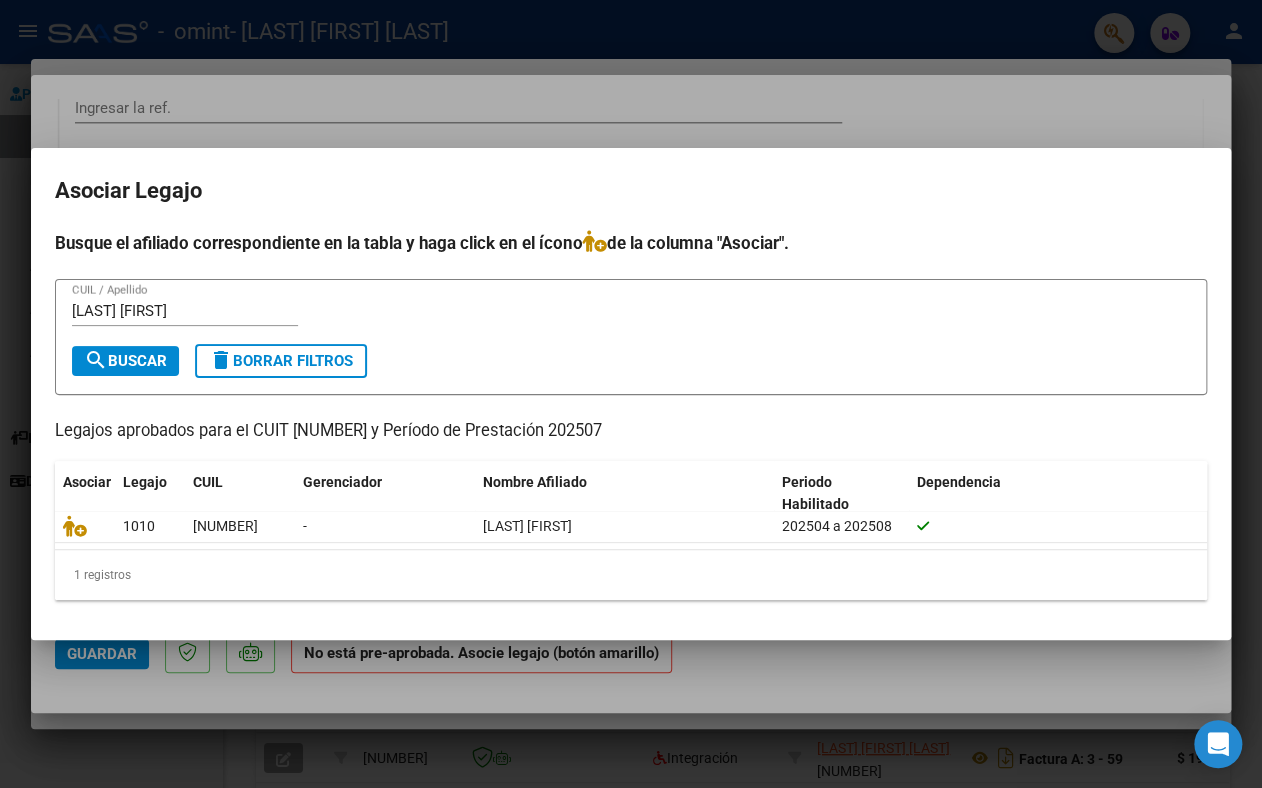 click at bounding box center (631, 394) 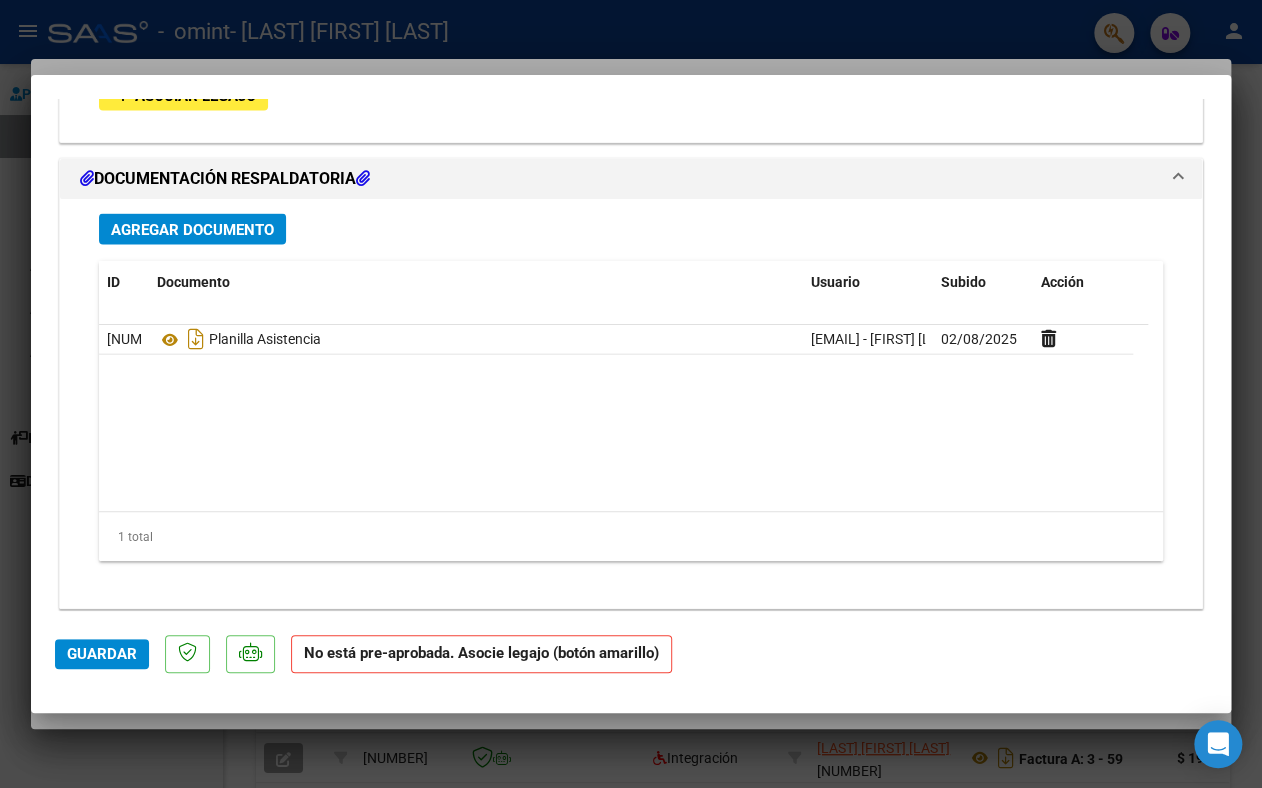 scroll, scrollTop: 1809, scrollLeft: 0, axis: vertical 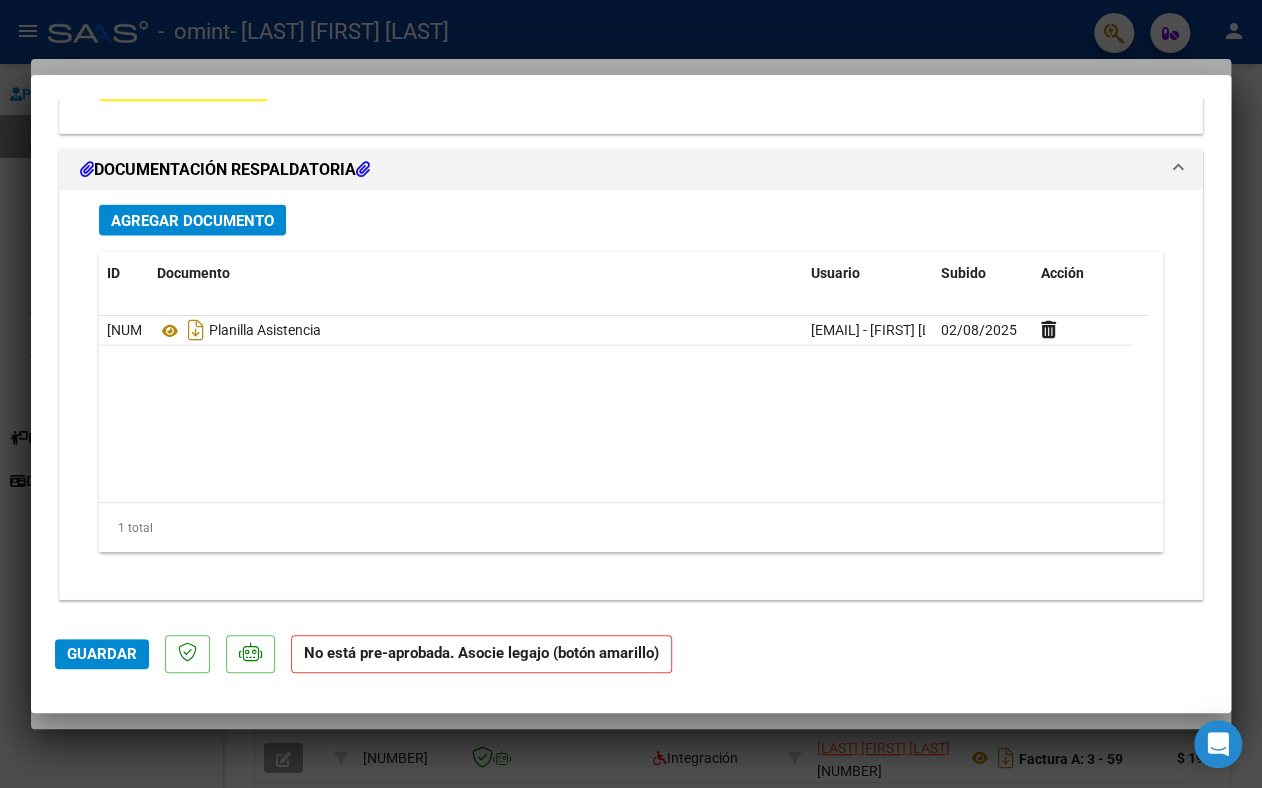 click on "No está pre-aprobada. Asocie legajo (botón amarillo)" 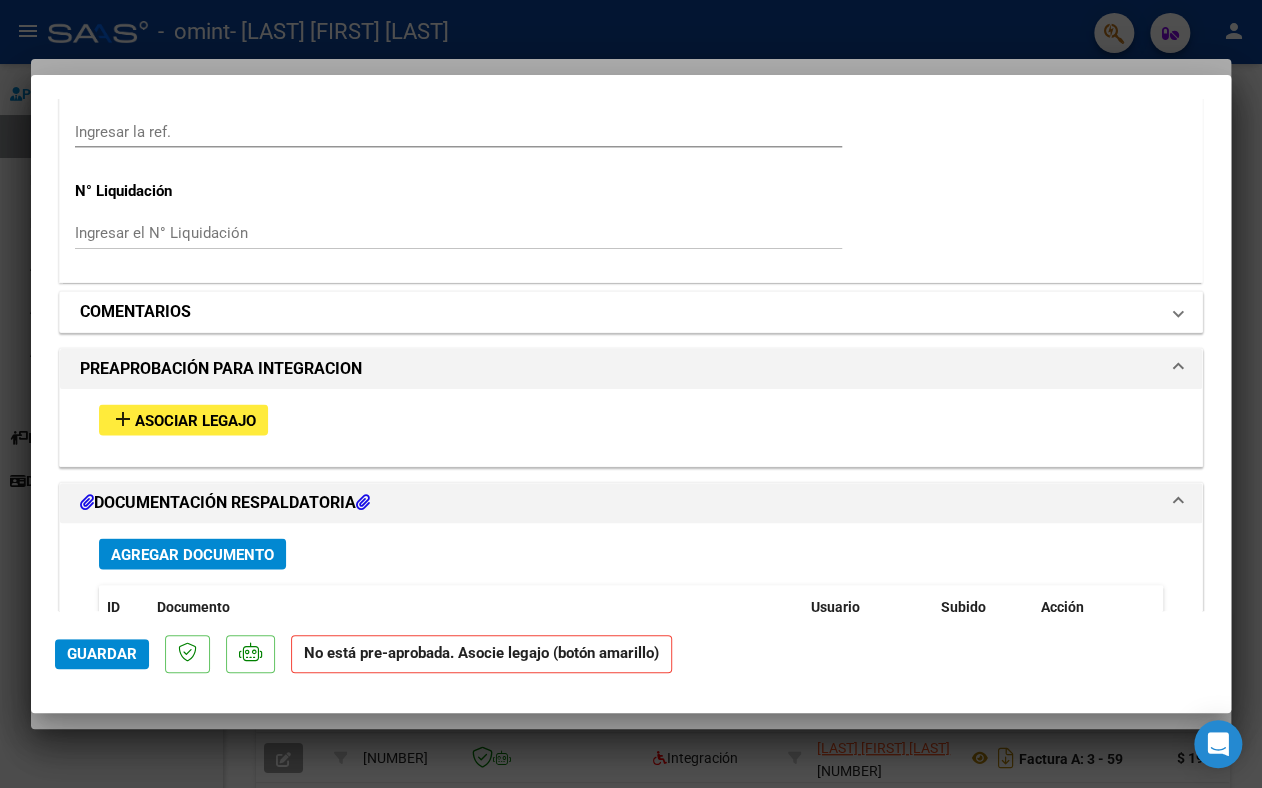 scroll, scrollTop: 1509, scrollLeft: 0, axis: vertical 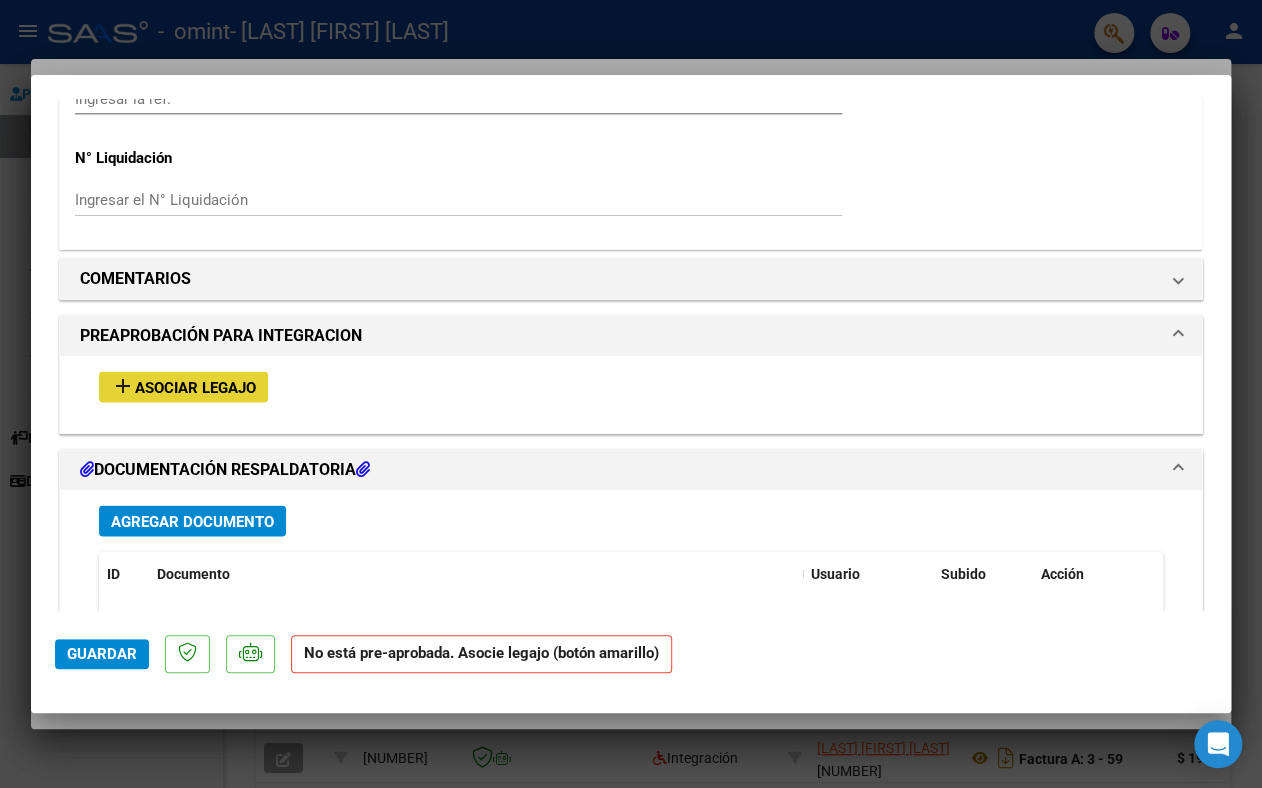 click on "Asociar Legajo" at bounding box center (195, 387) 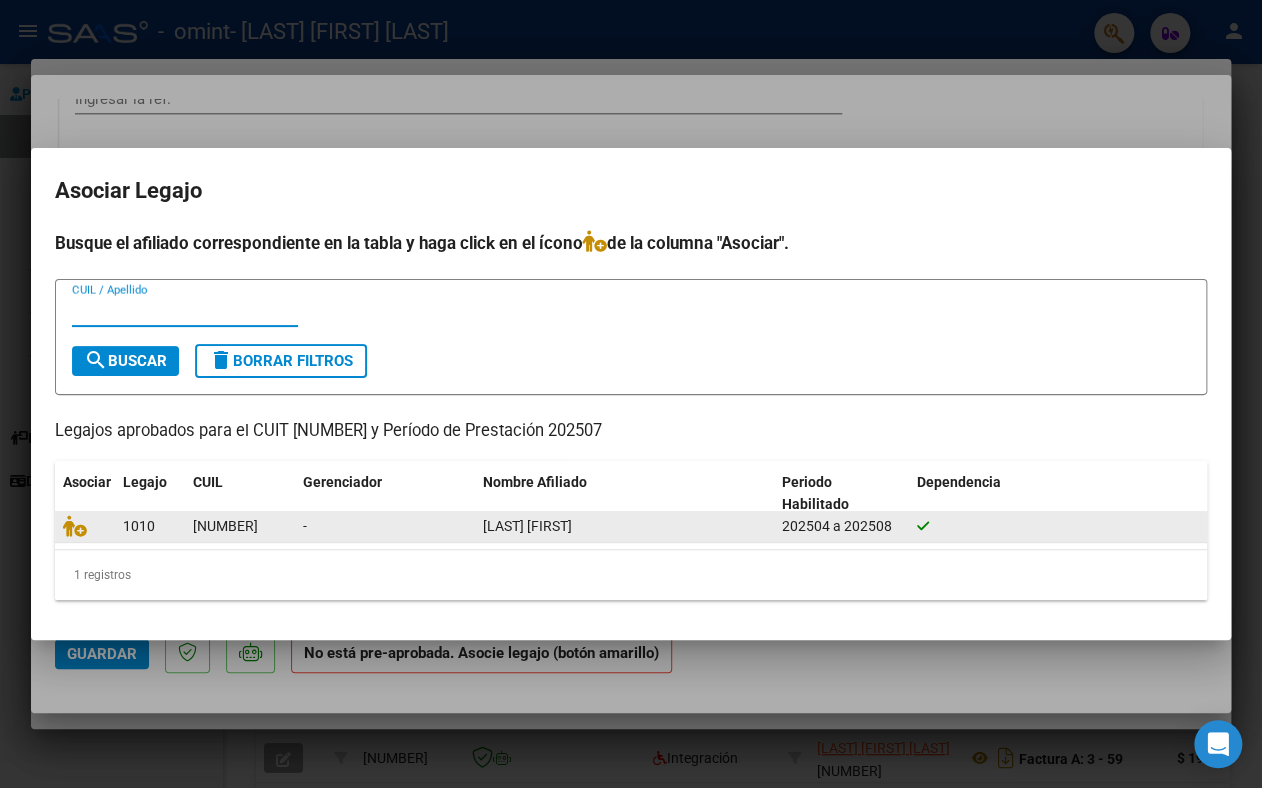 click on "[LAST] [FIRST]" 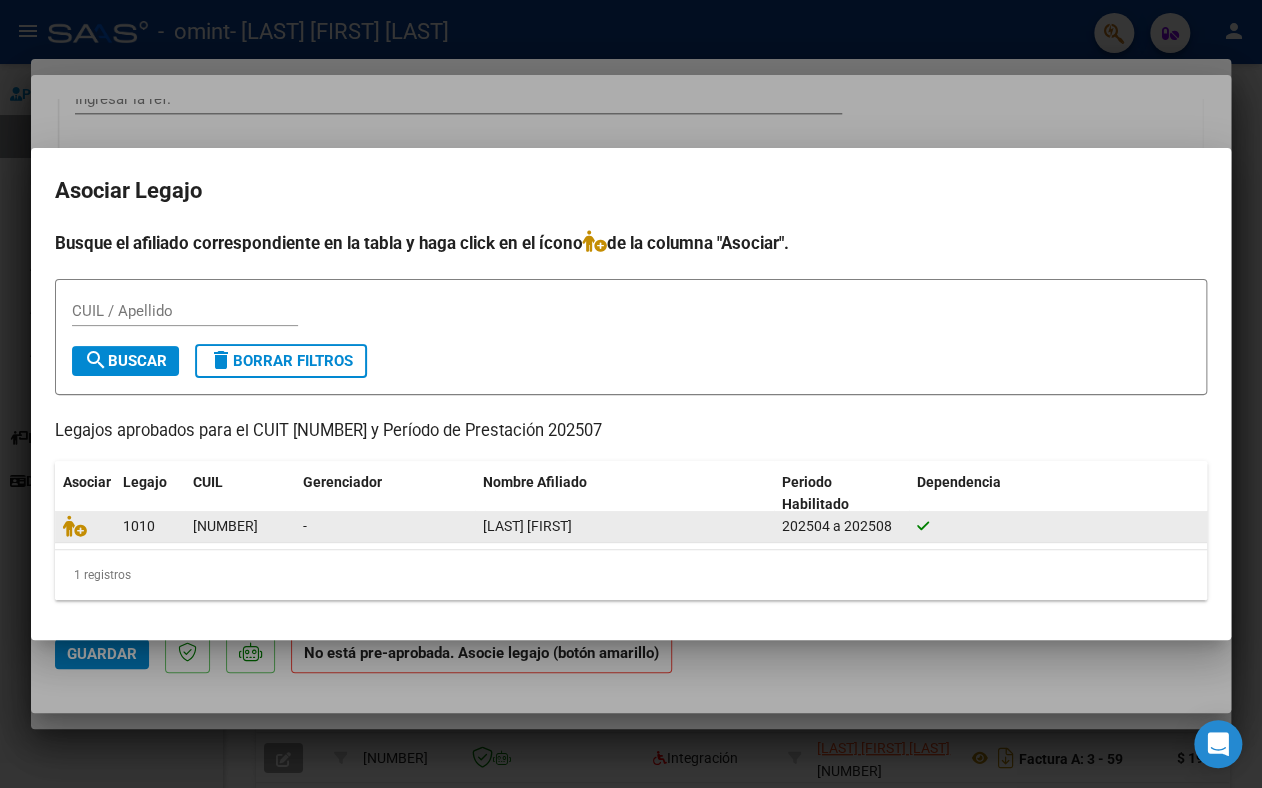 click on "[LAST] [FIRST]" 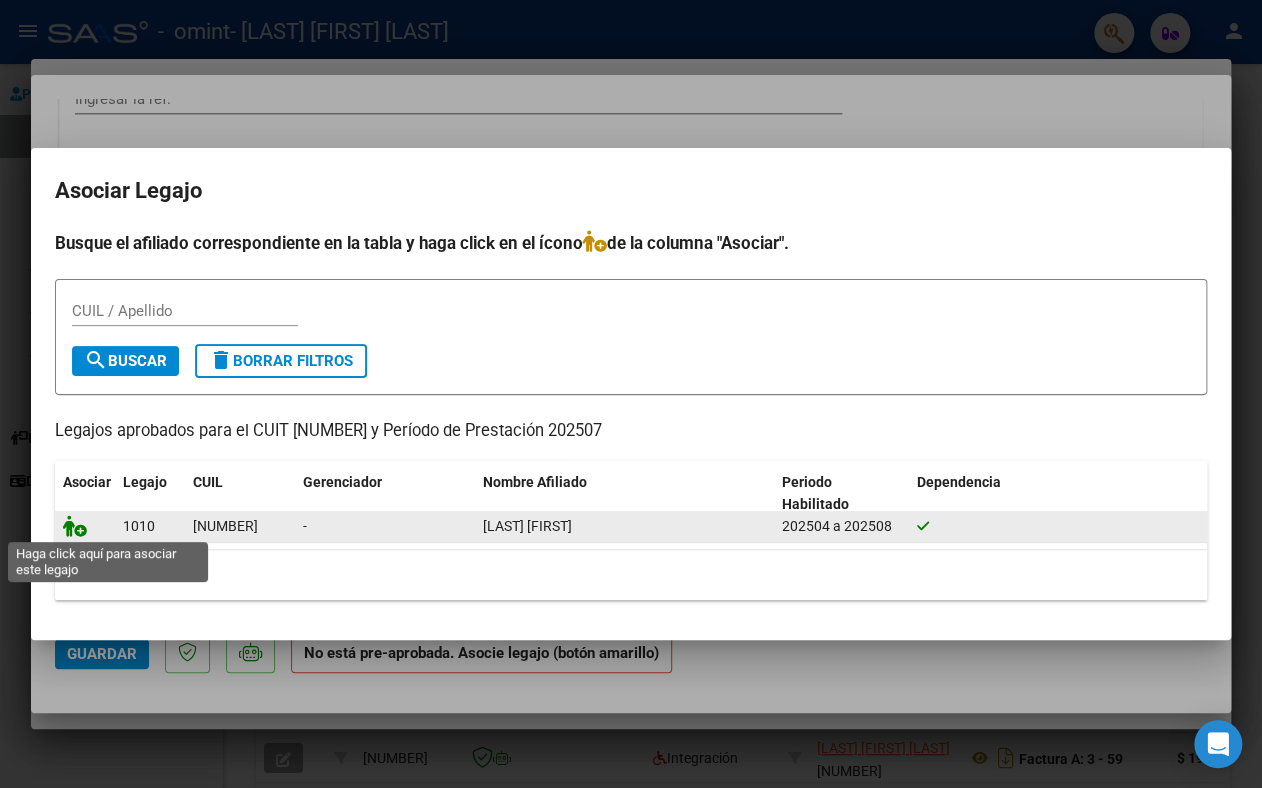 click 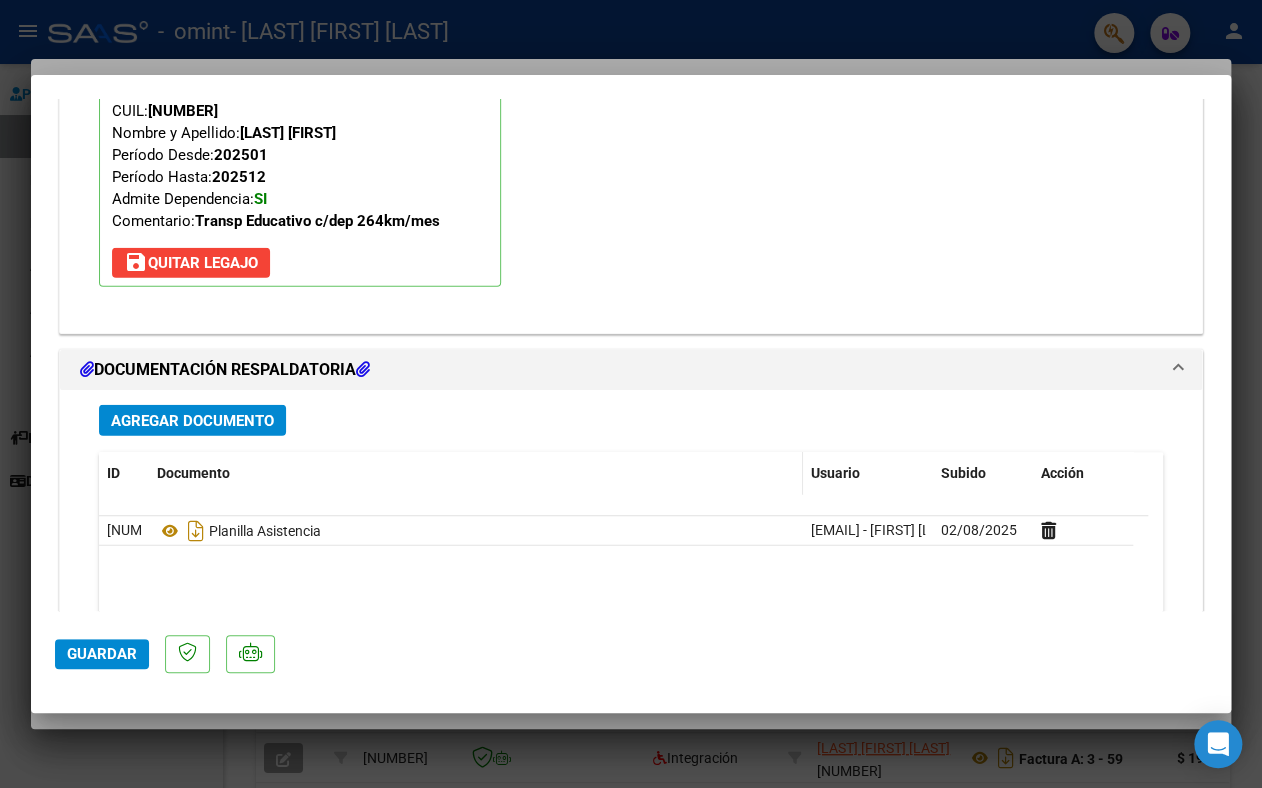 scroll, scrollTop: 1820, scrollLeft: 0, axis: vertical 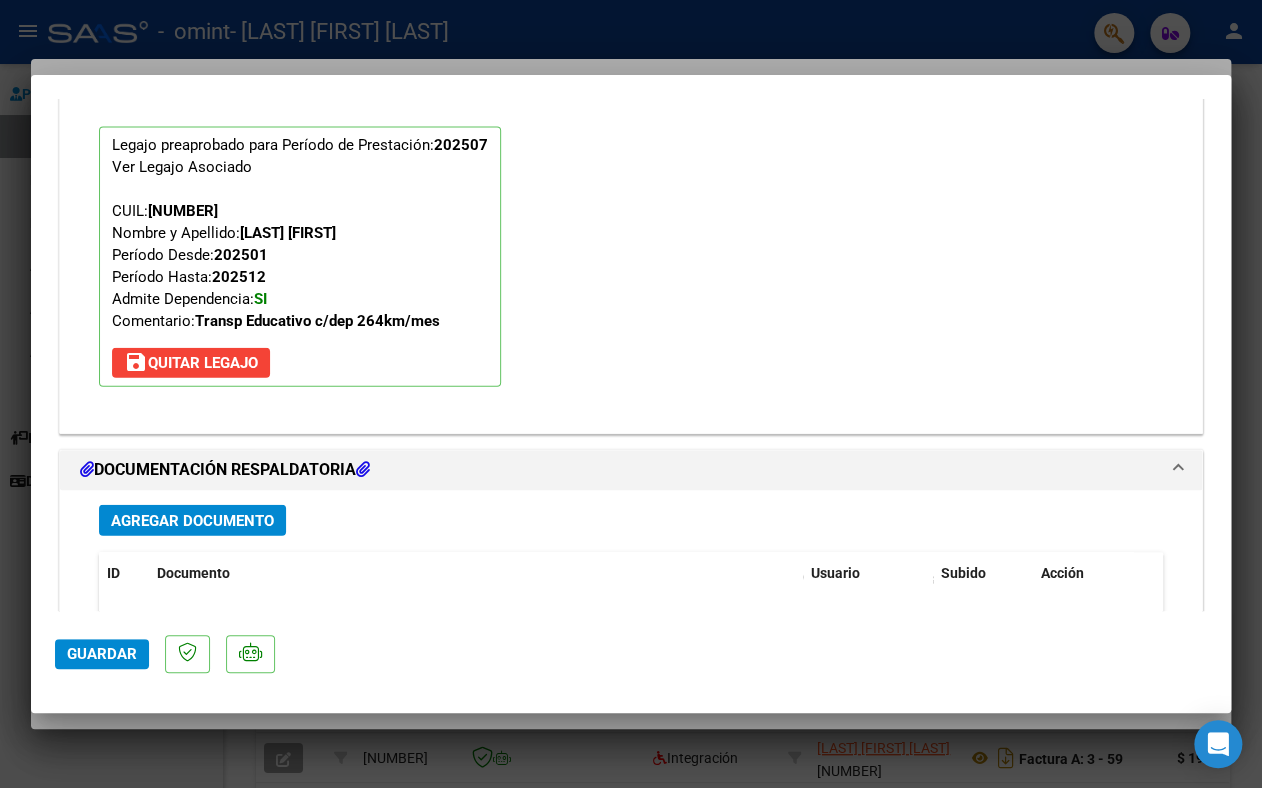 click on "Guardar" 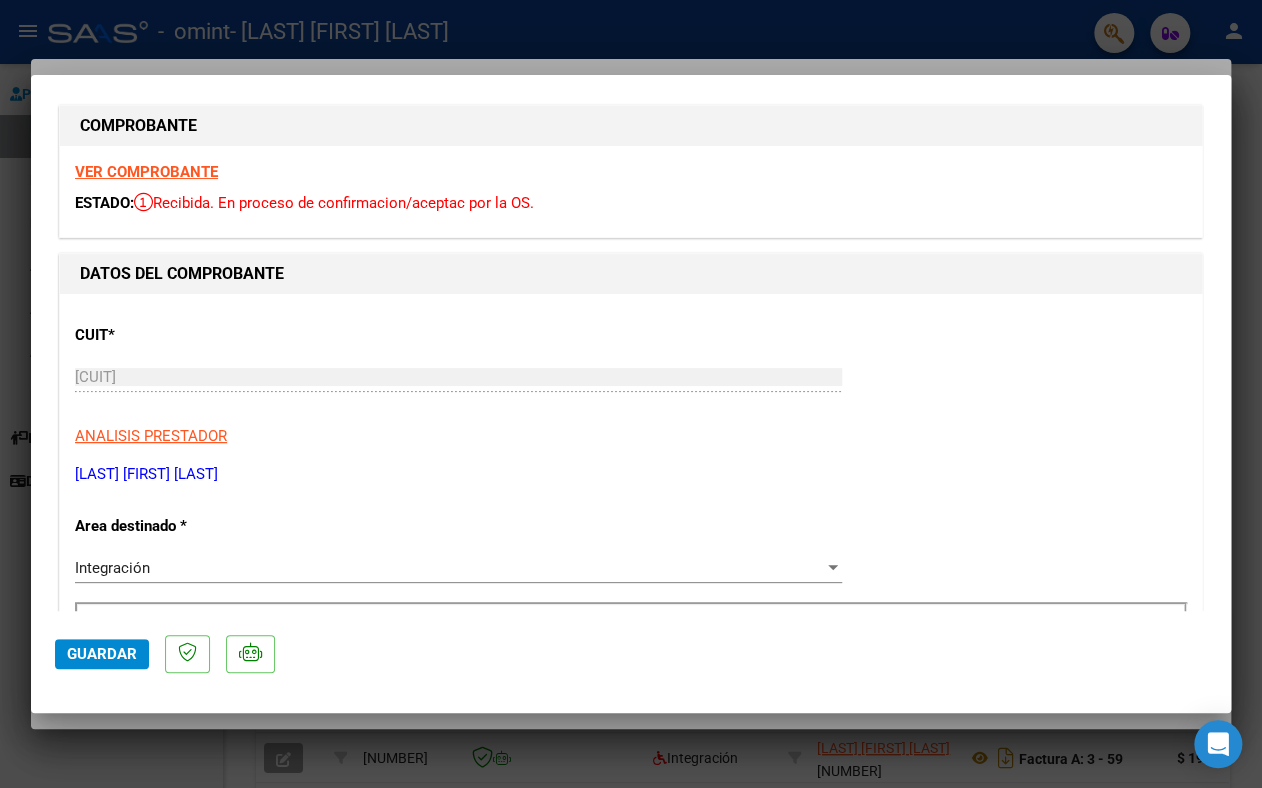 scroll, scrollTop: 0, scrollLeft: 0, axis: both 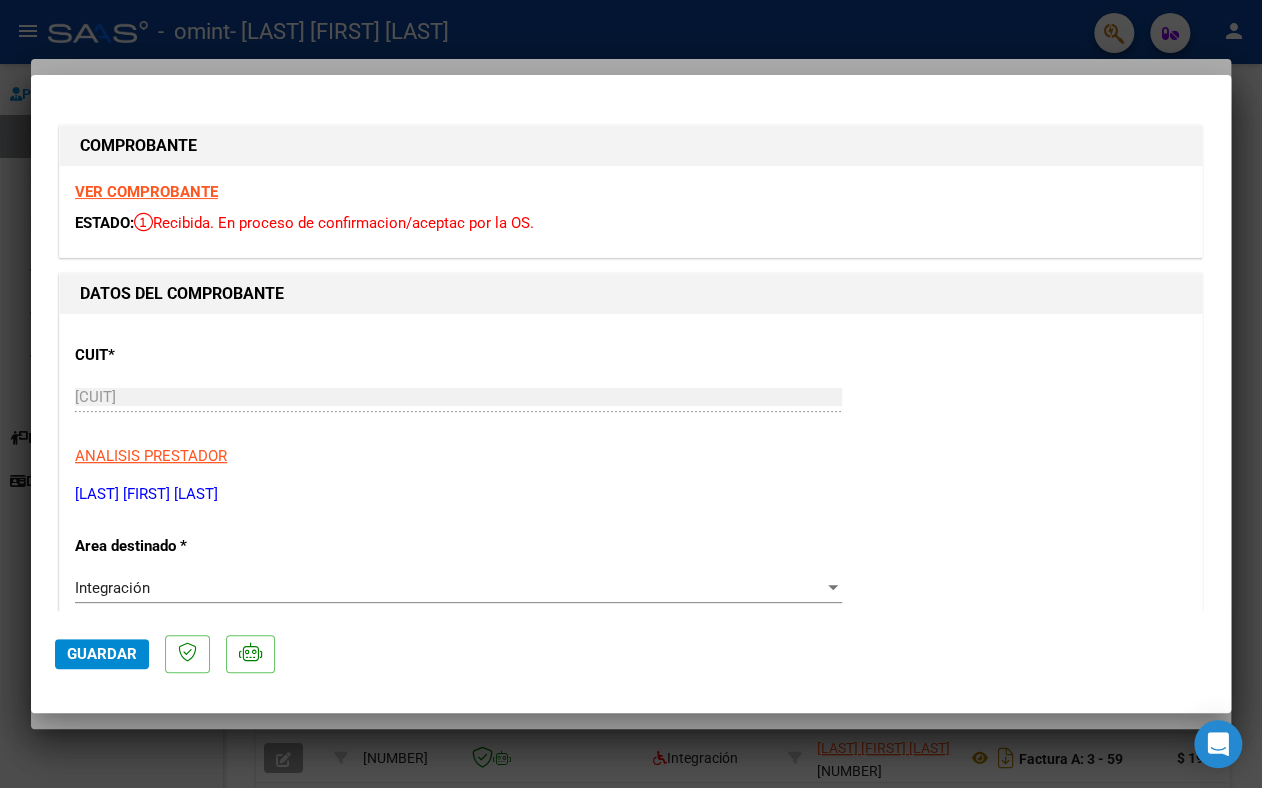 click at bounding box center [631, 394] 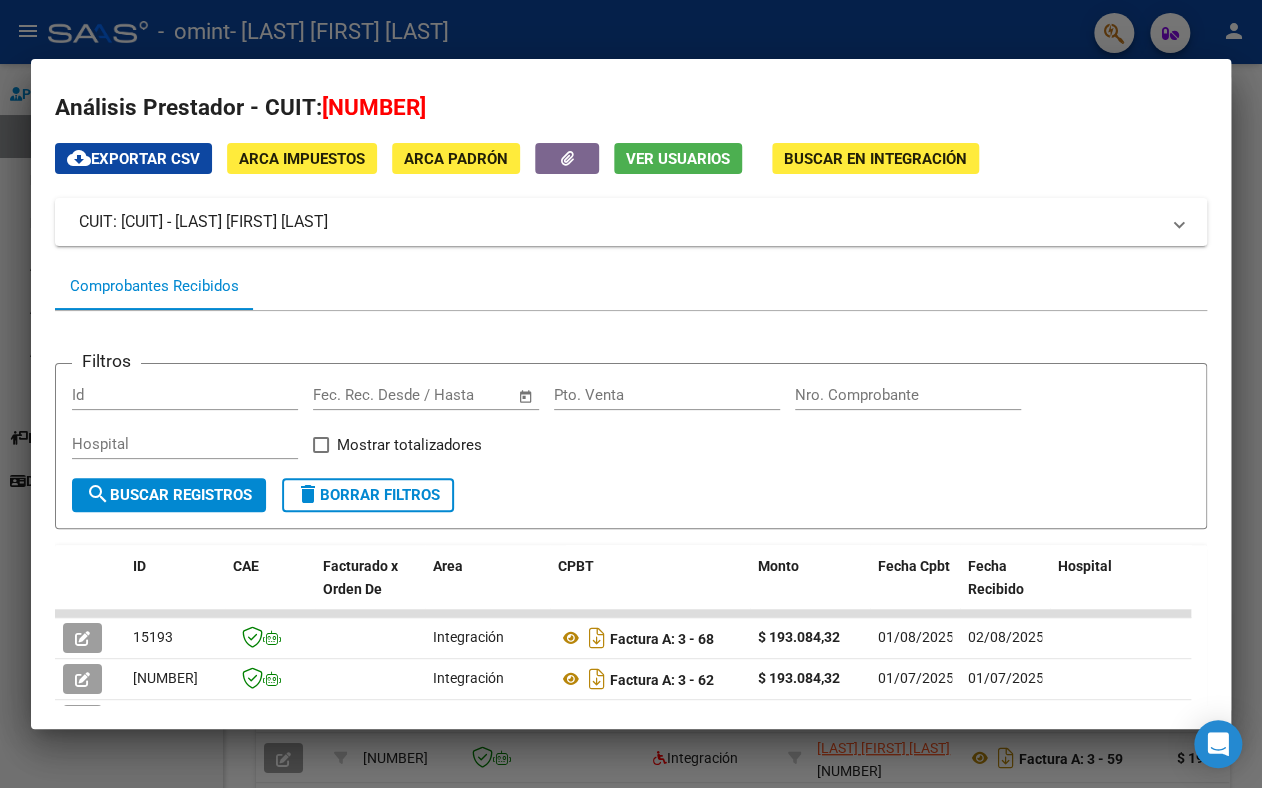 scroll, scrollTop: 0, scrollLeft: 0, axis: both 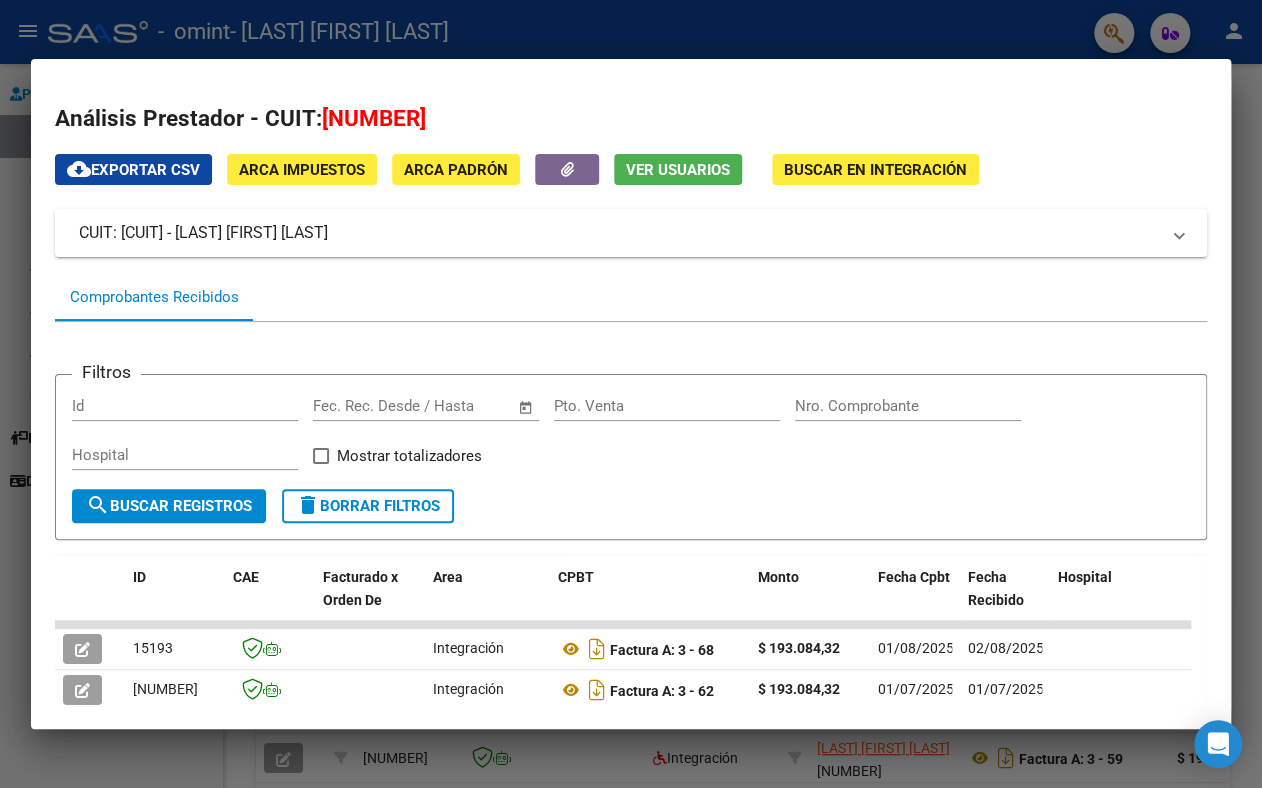 click at bounding box center [631, 394] 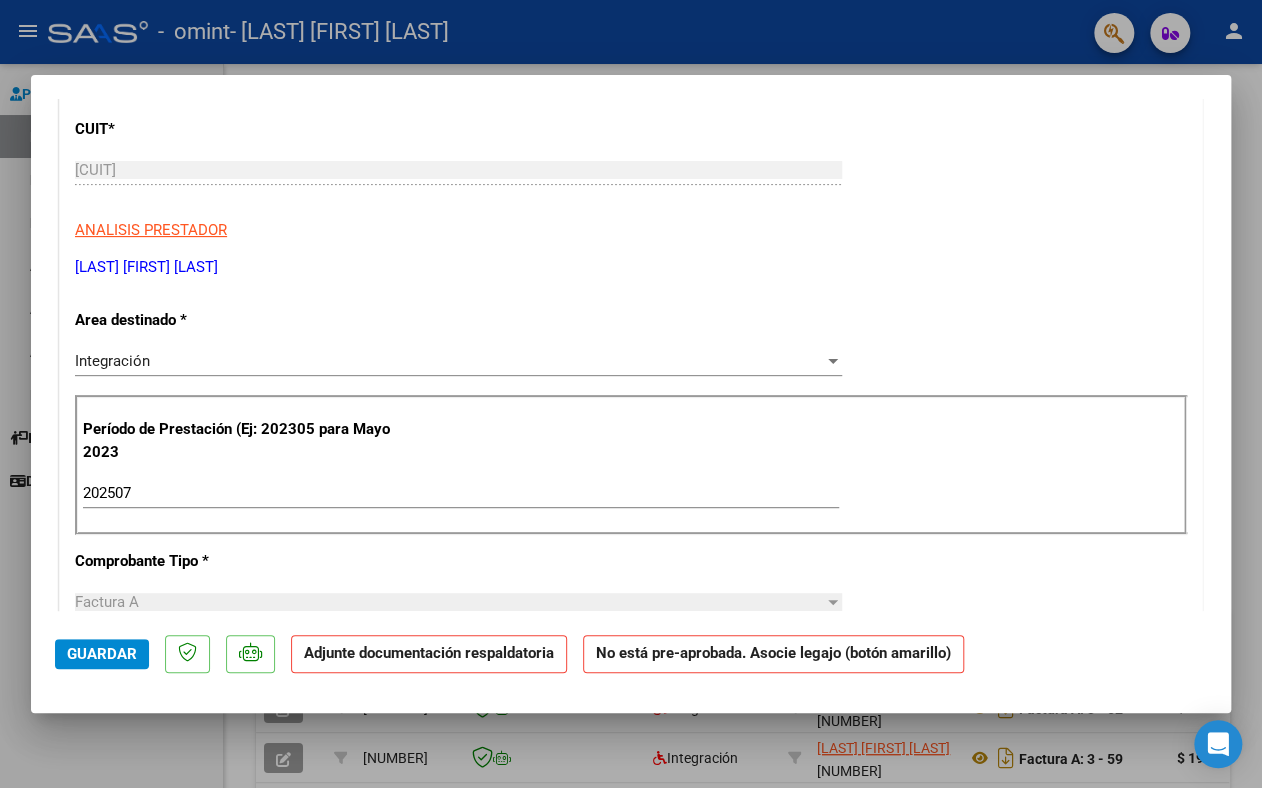 click at bounding box center (631, 394) 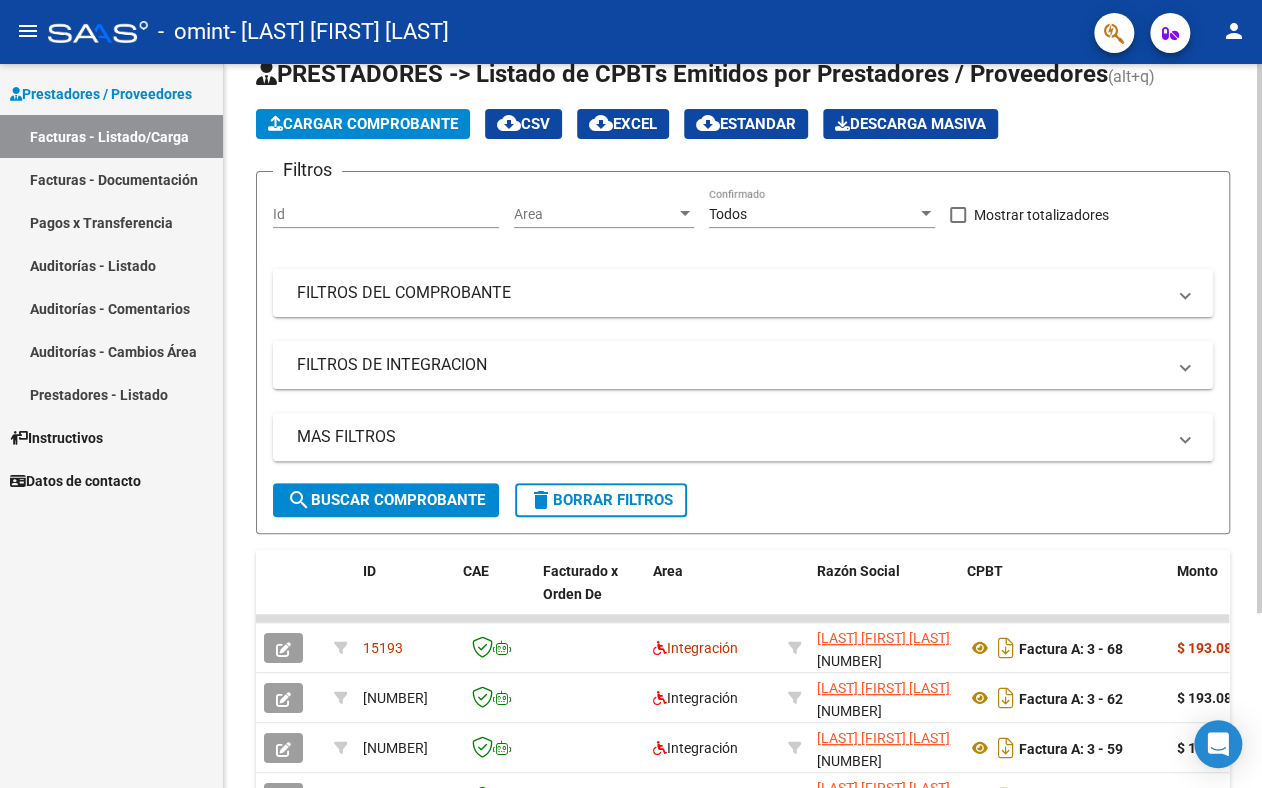 scroll, scrollTop: 229, scrollLeft: 0, axis: vertical 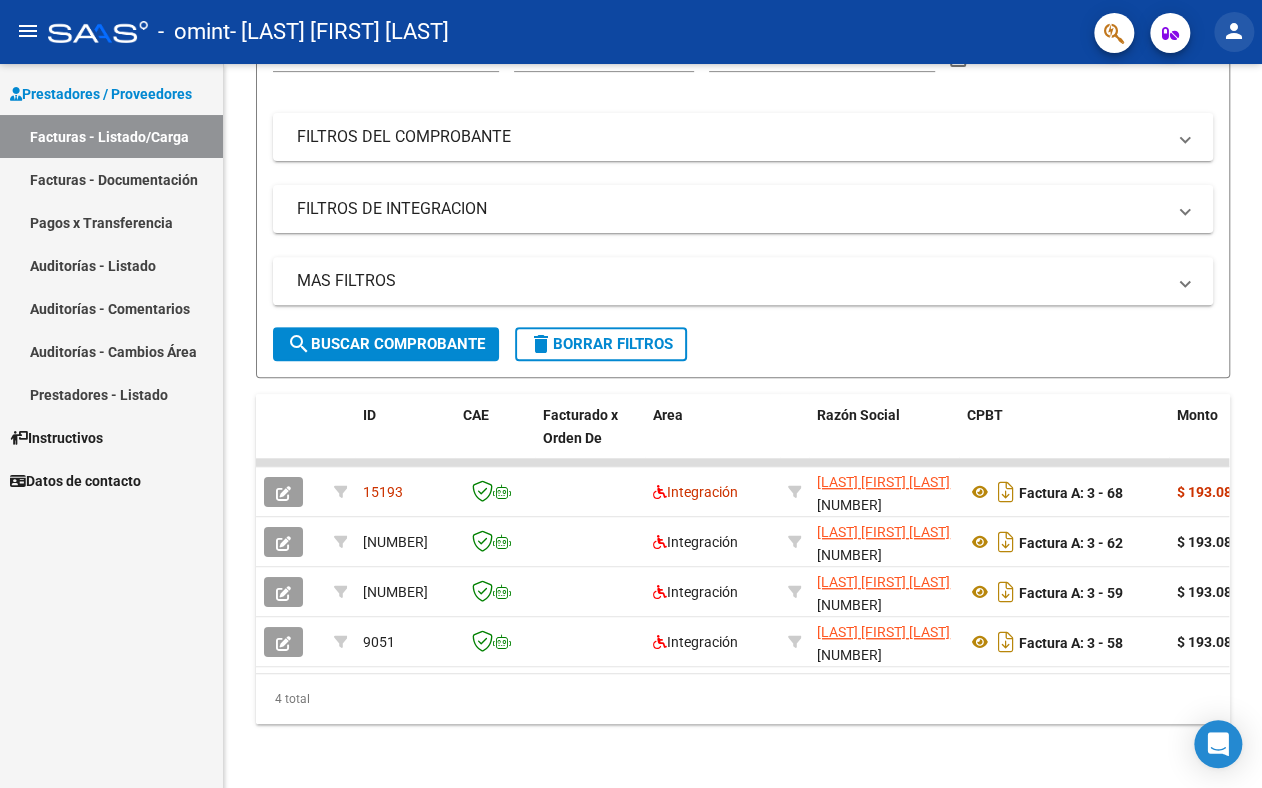 click on "person" 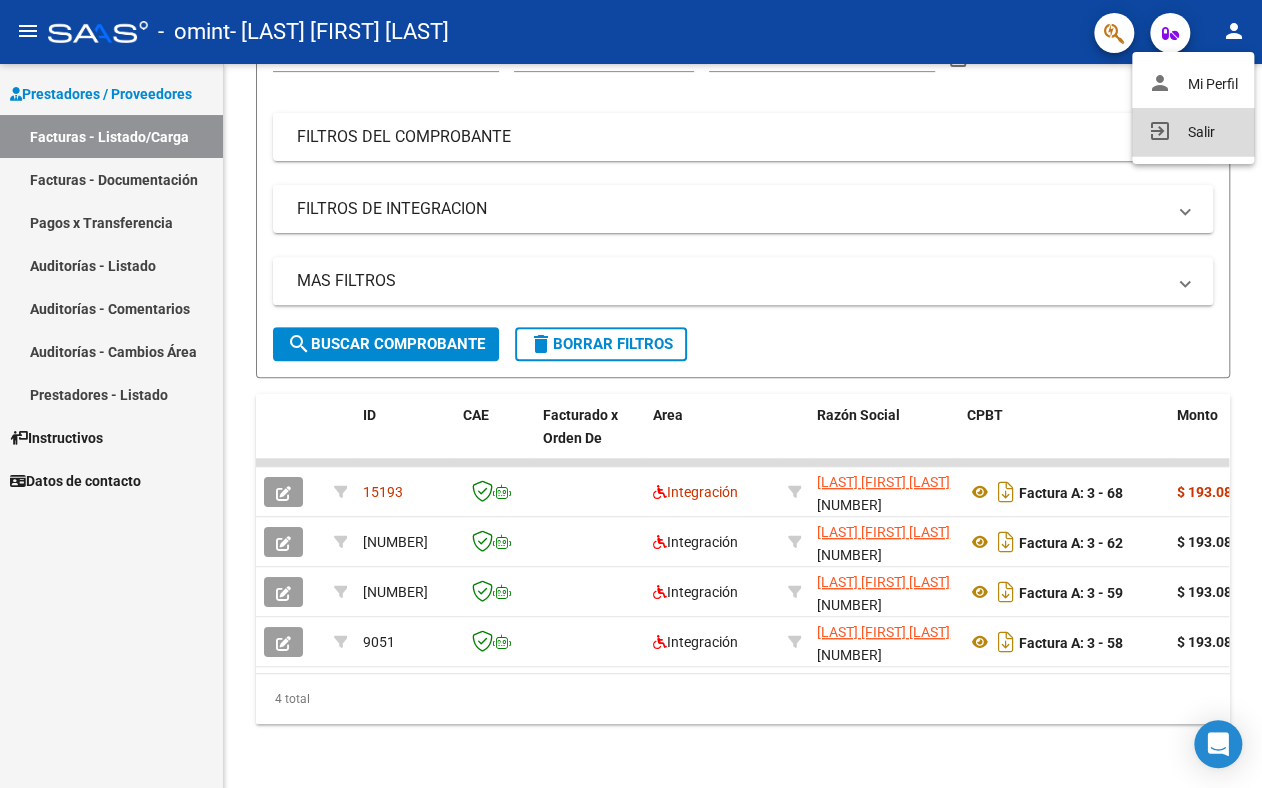 click on "exit_to_app  Salir" at bounding box center [1193, 132] 